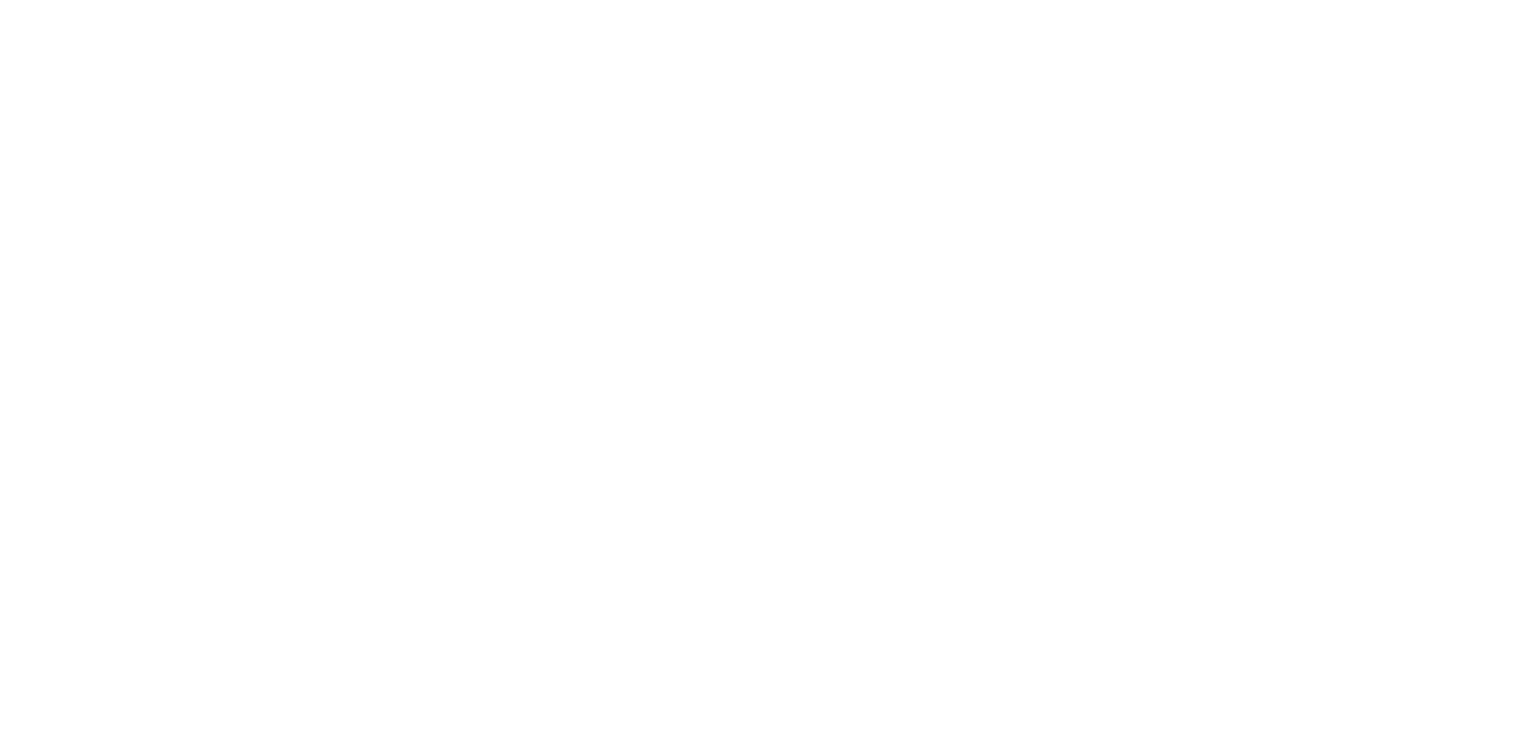 scroll, scrollTop: 0, scrollLeft: 0, axis: both 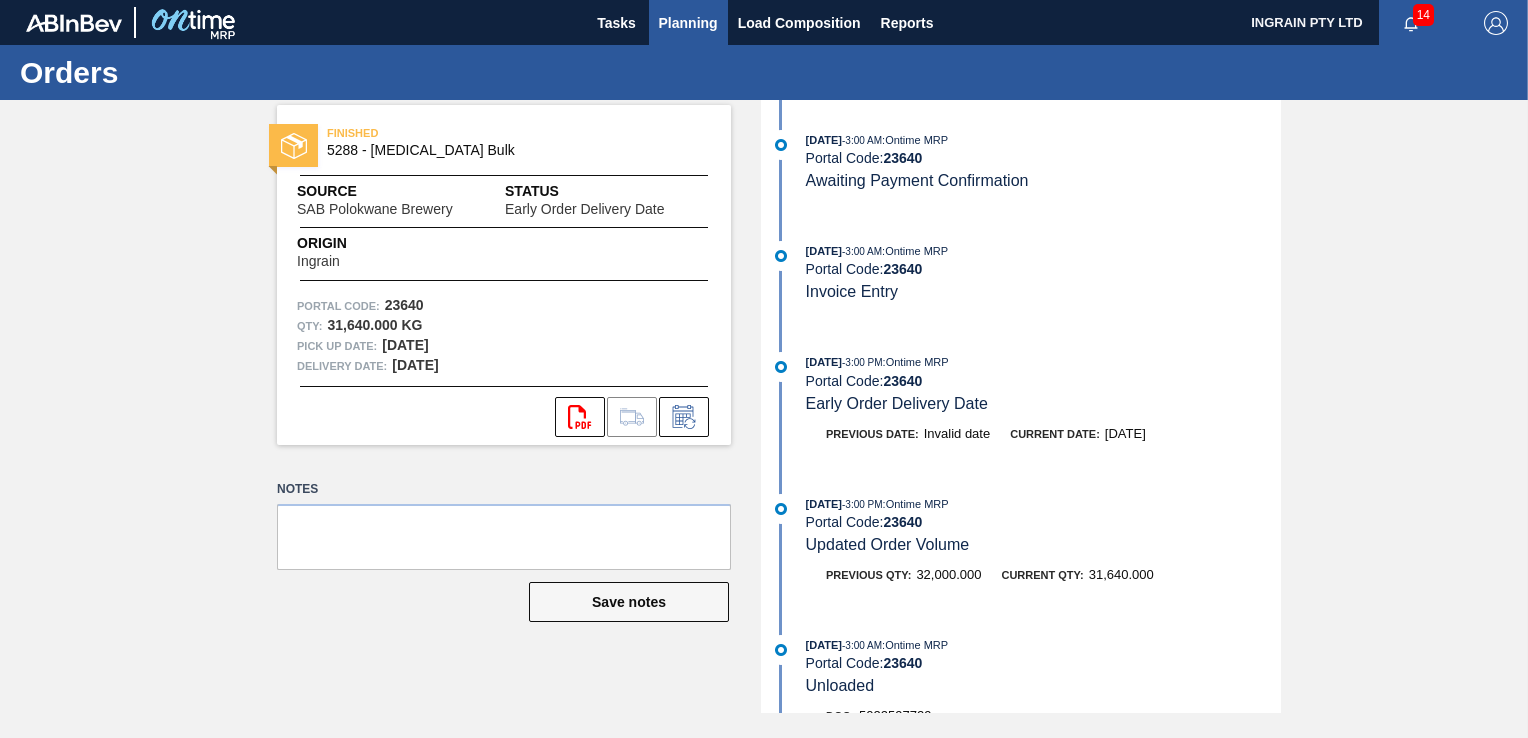 click on "Planning" at bounding box center (688, 23) 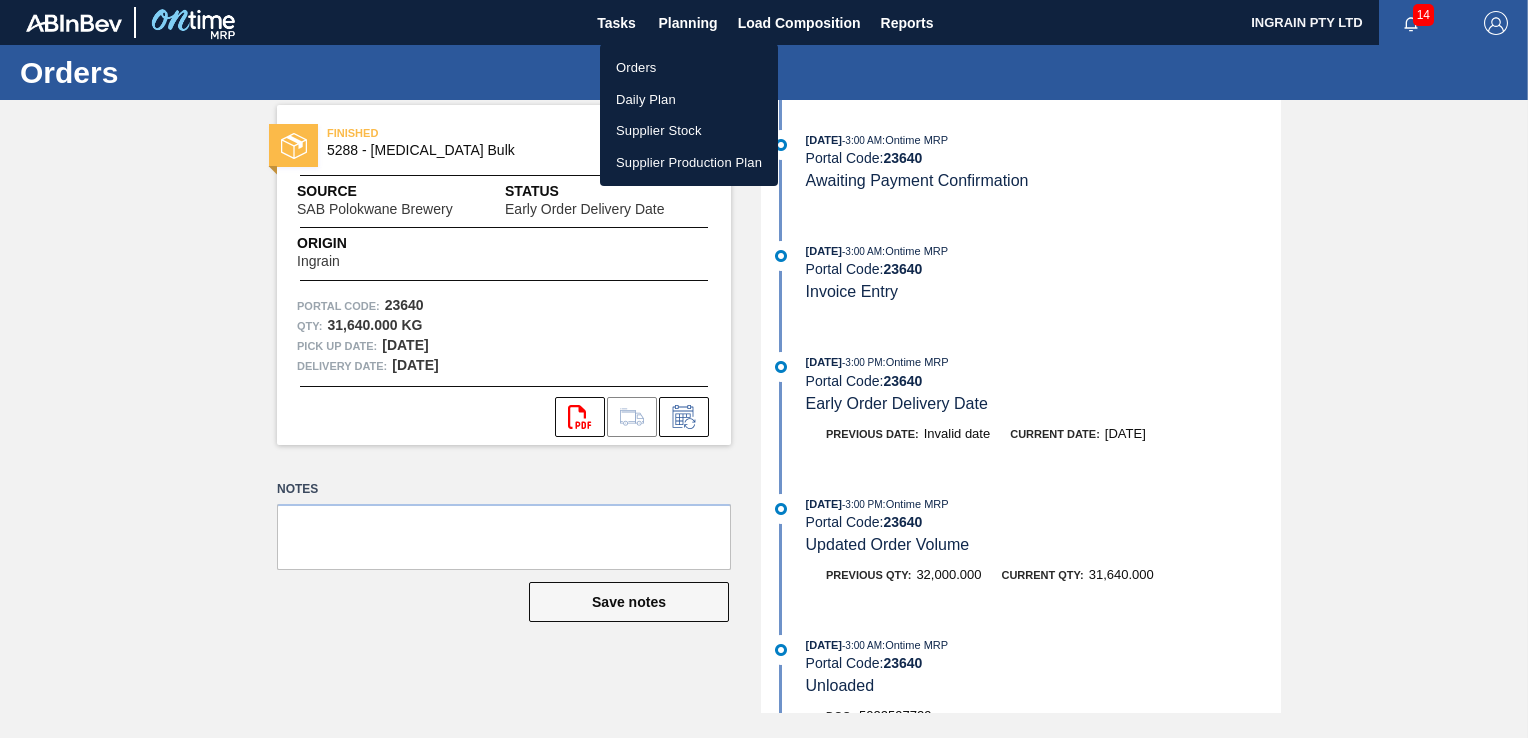 click on "Orders" at bounding box center (689, 68) 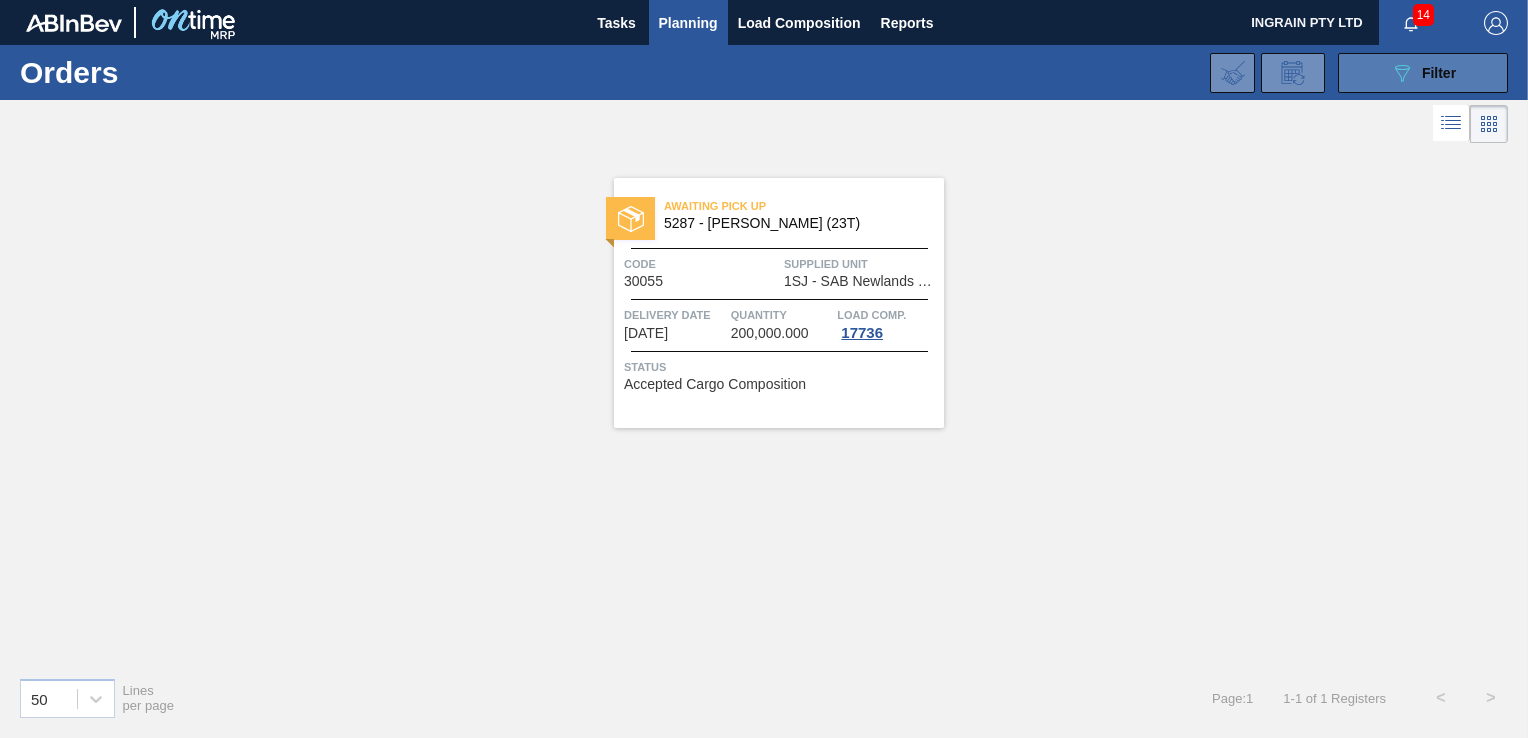 click on "089F7B8B-B2A5-4AFE-B5C0-19BA573D28AC Filter" at bounding box center (1423, 73) 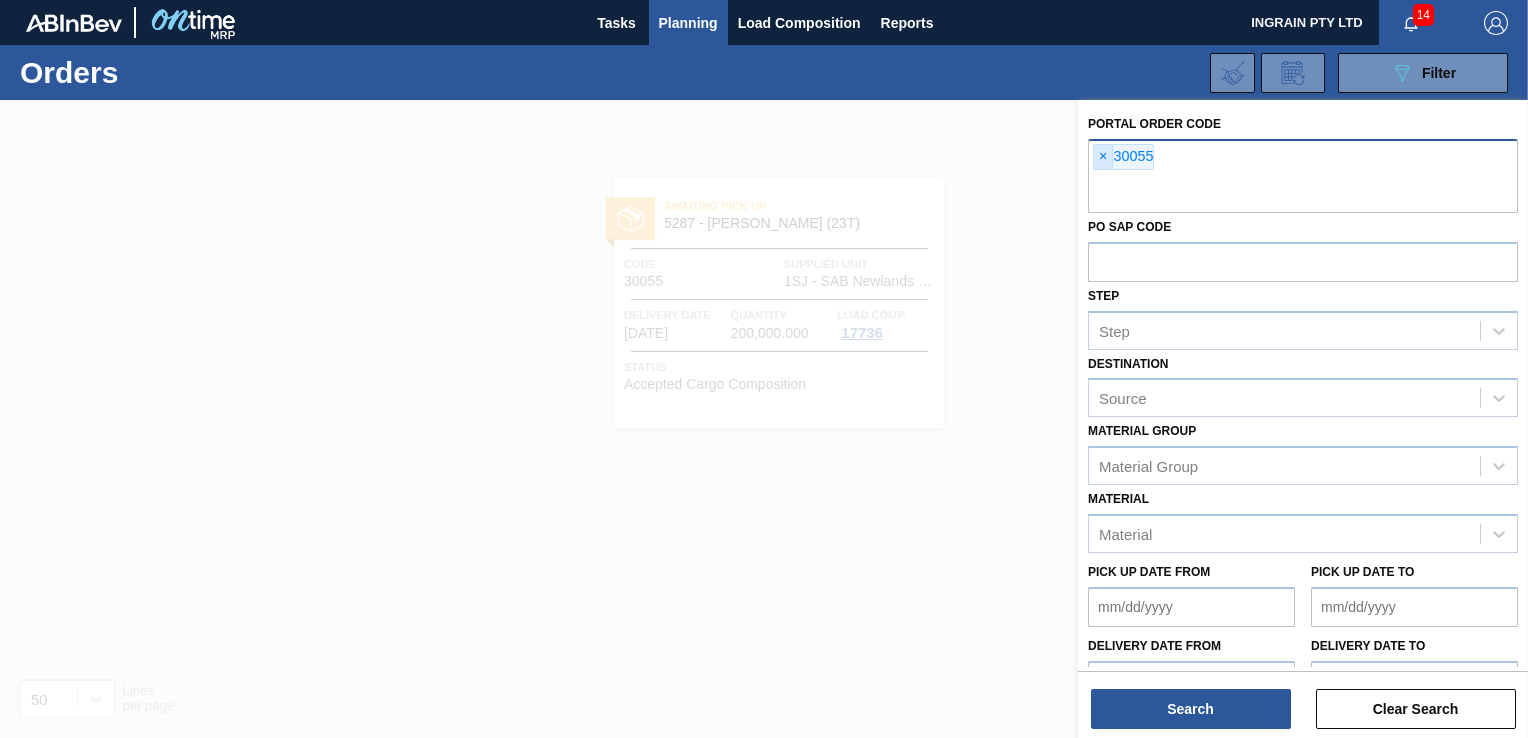 click on "×" at bounding box center (1103, 157) 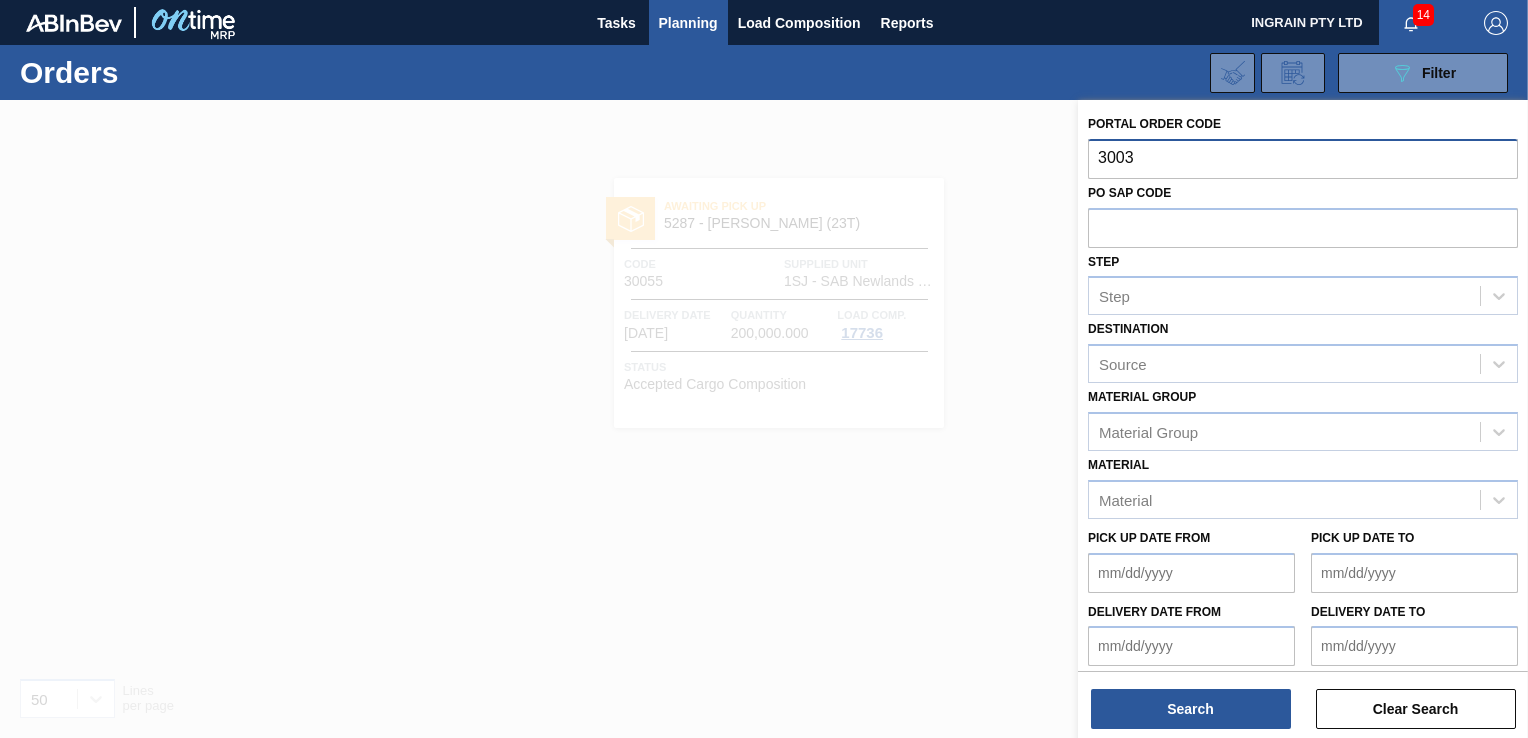 type on "30038" 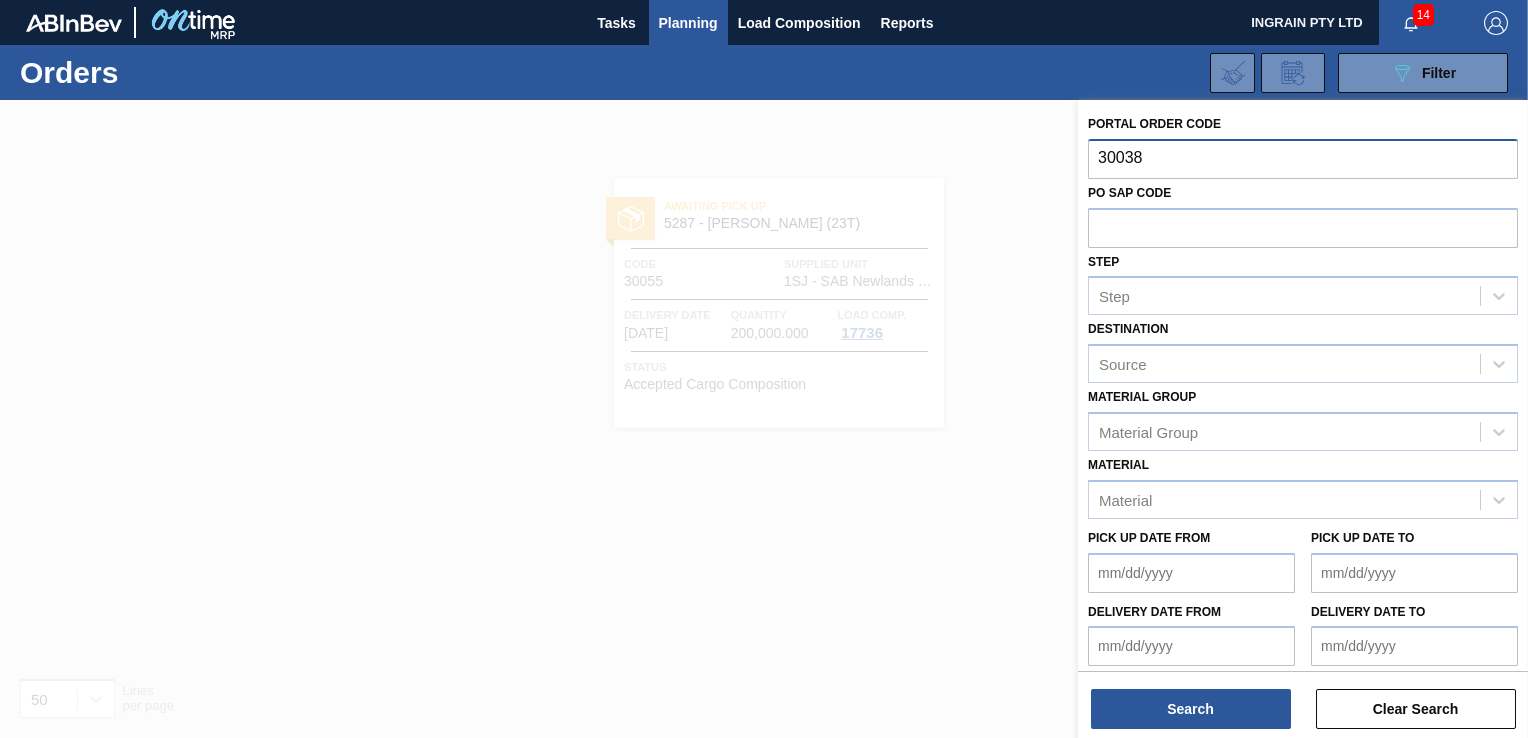 type 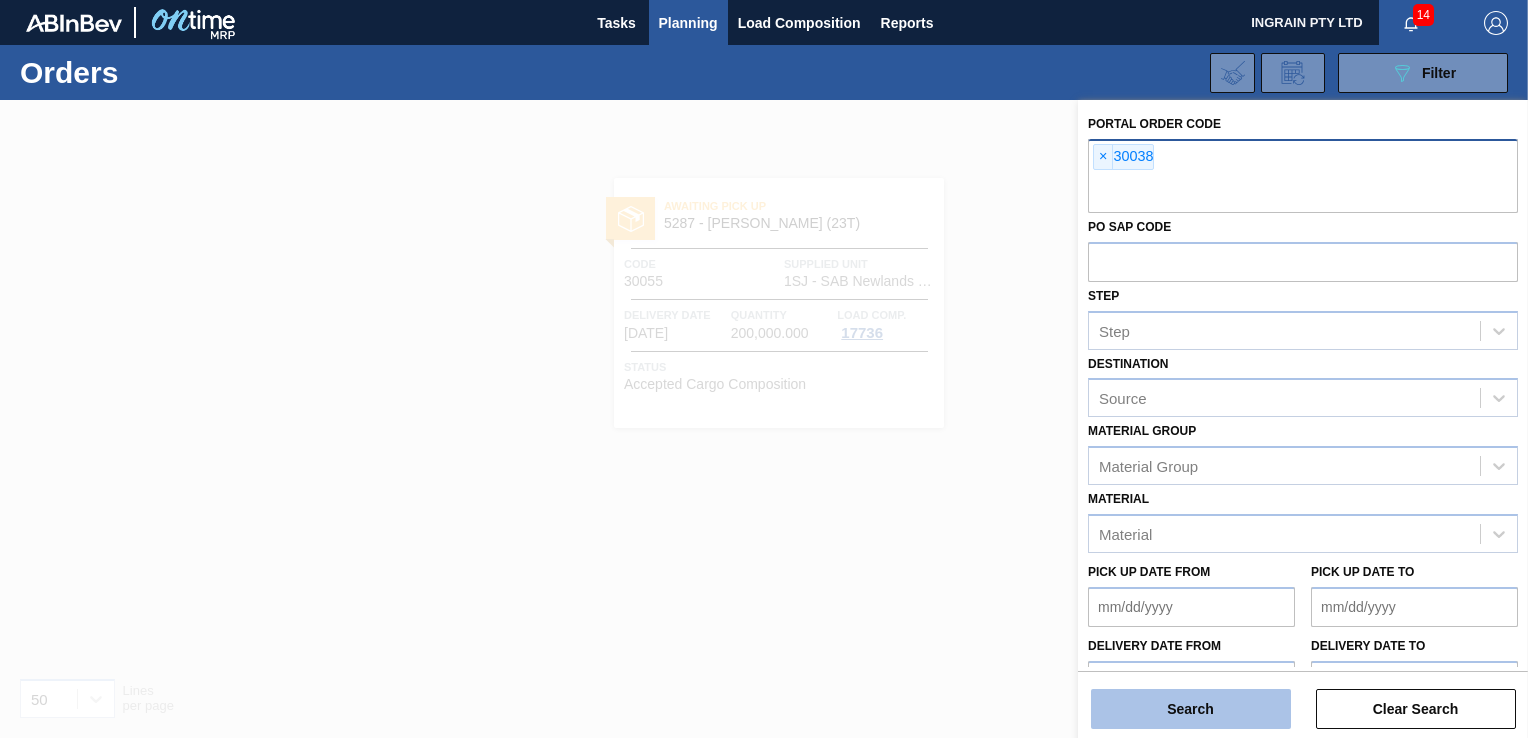 click on "Search" at bounding box center (1191, 709) 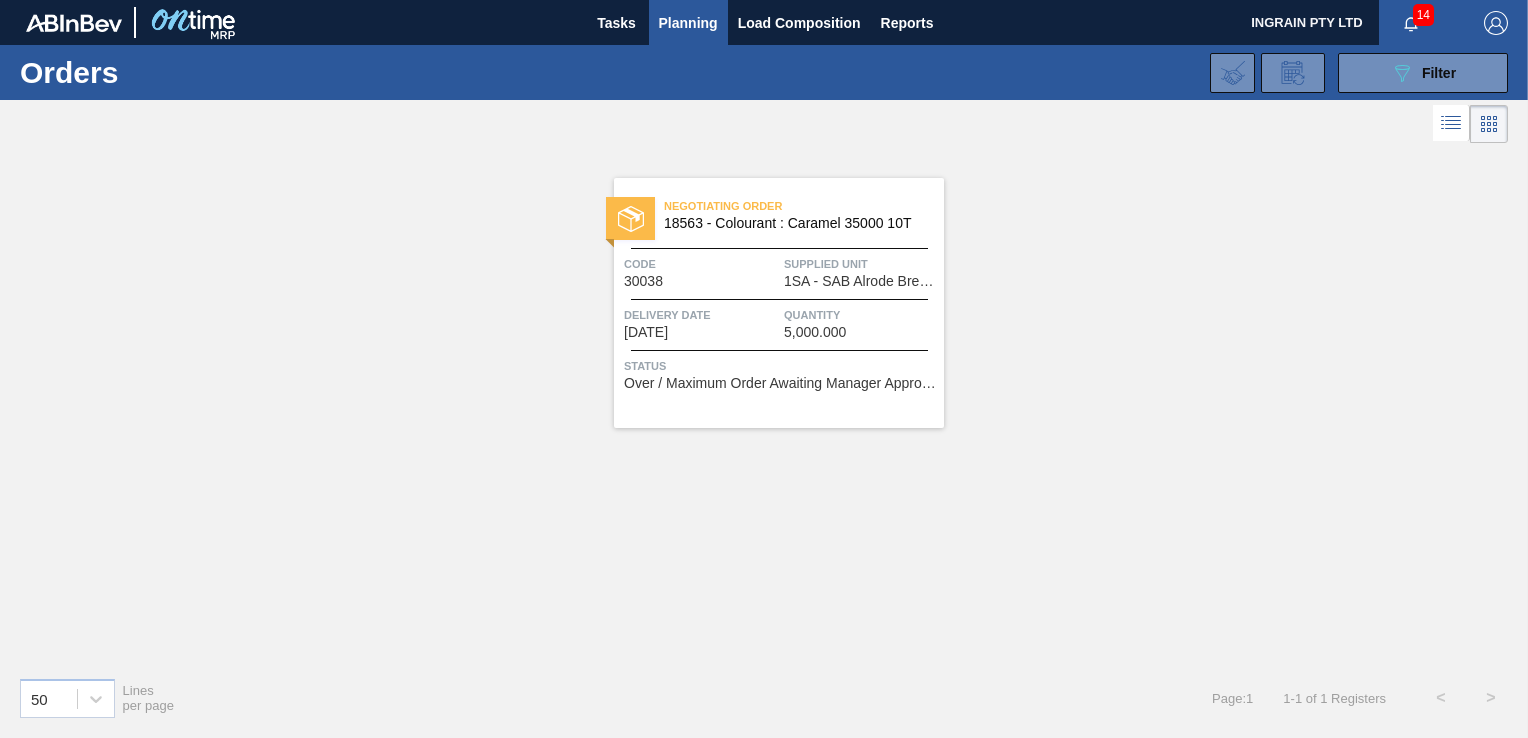 click on "1SA - SAB Alrode Brewery" at bounding box center [861, 281] 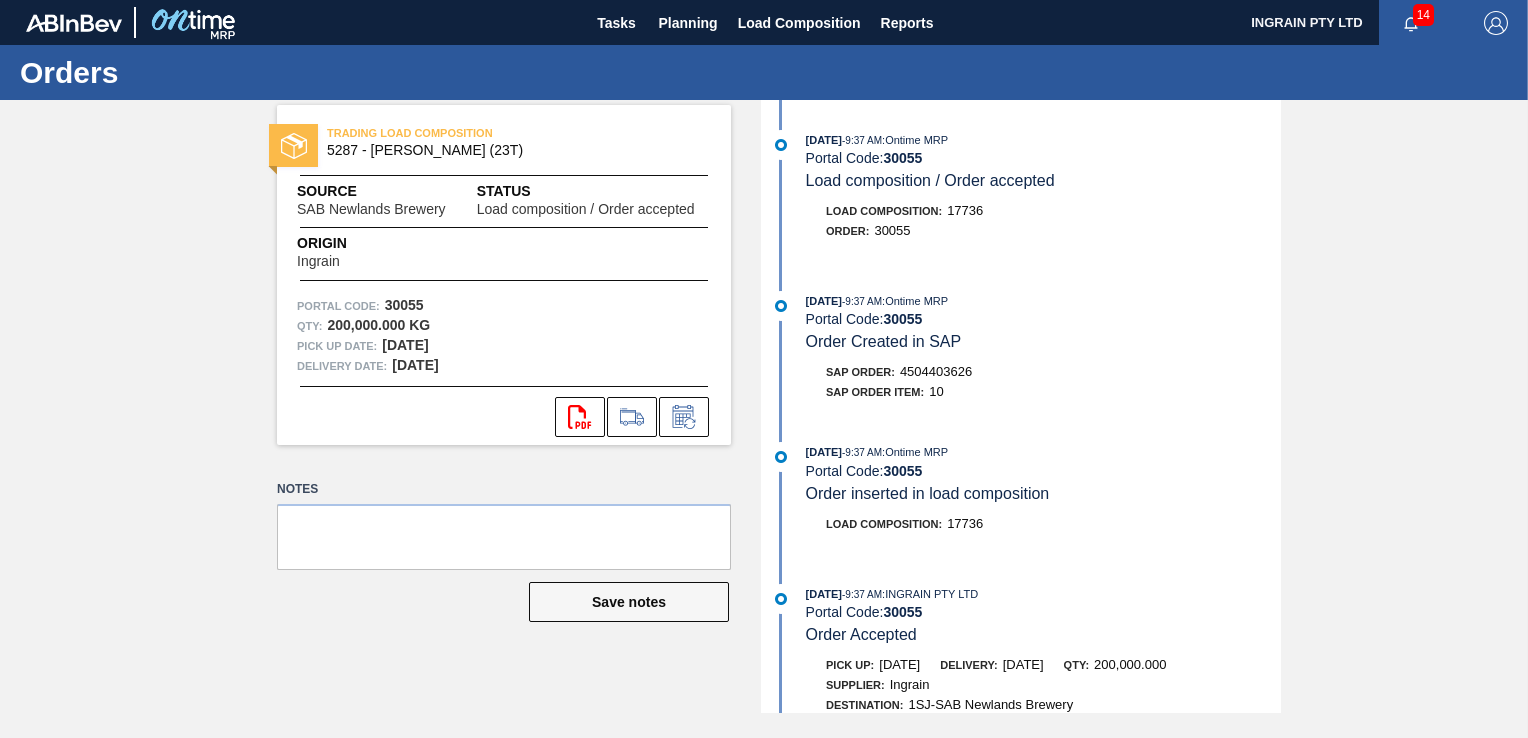 scroll, scrollTop: 0, scrollLeft: 0, axis: both 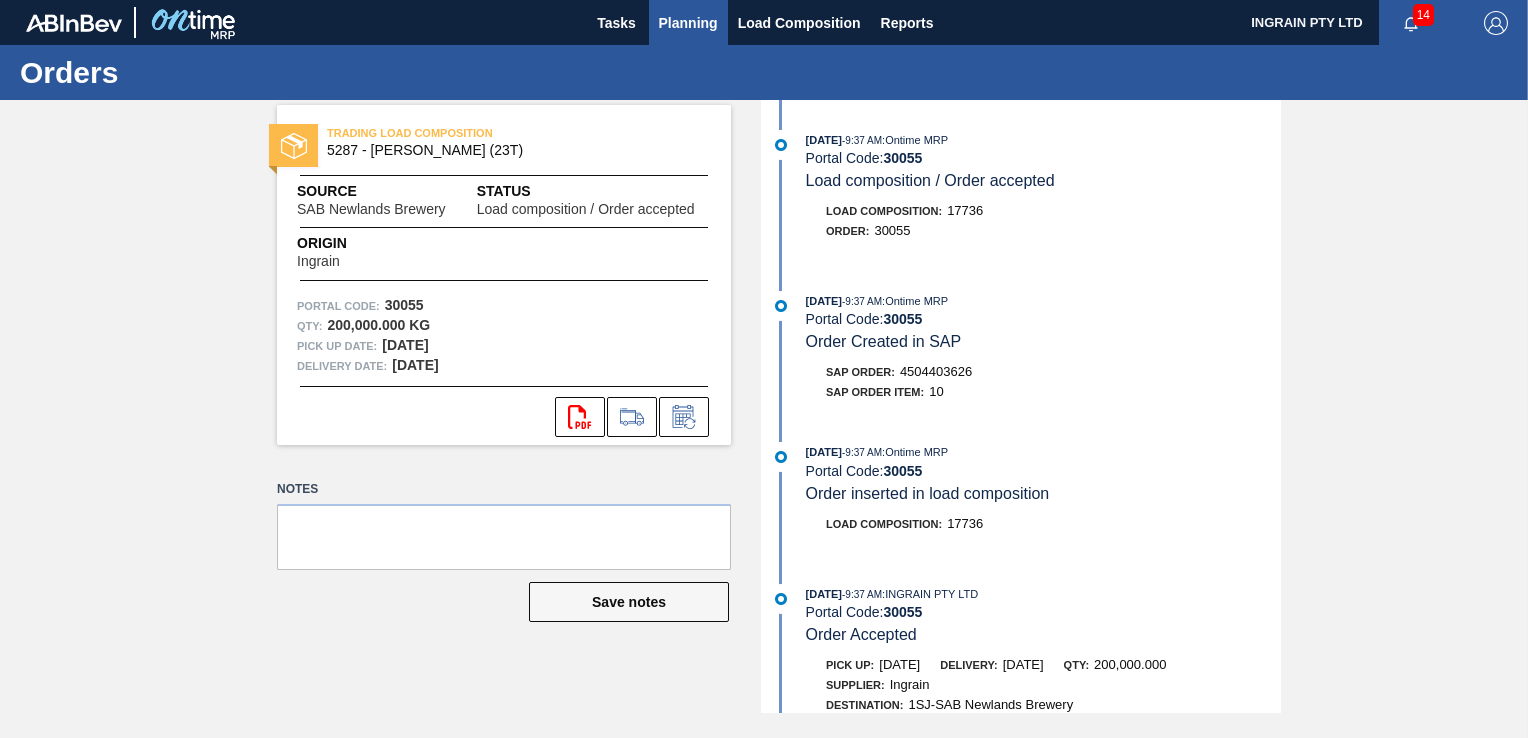 click on "Planning" at bounding box center (688, 23) 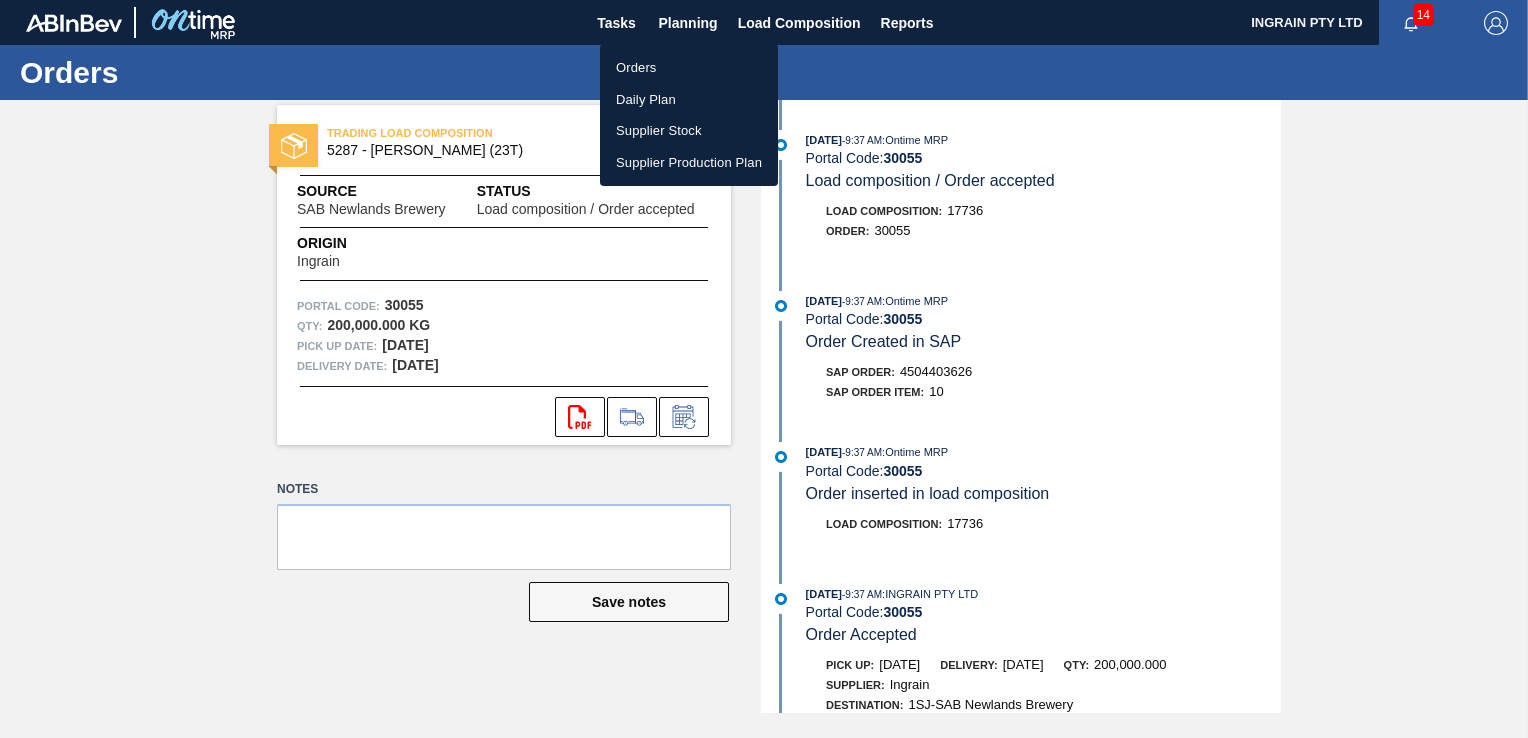 click on "Orders" at bounding box center (689, 68) 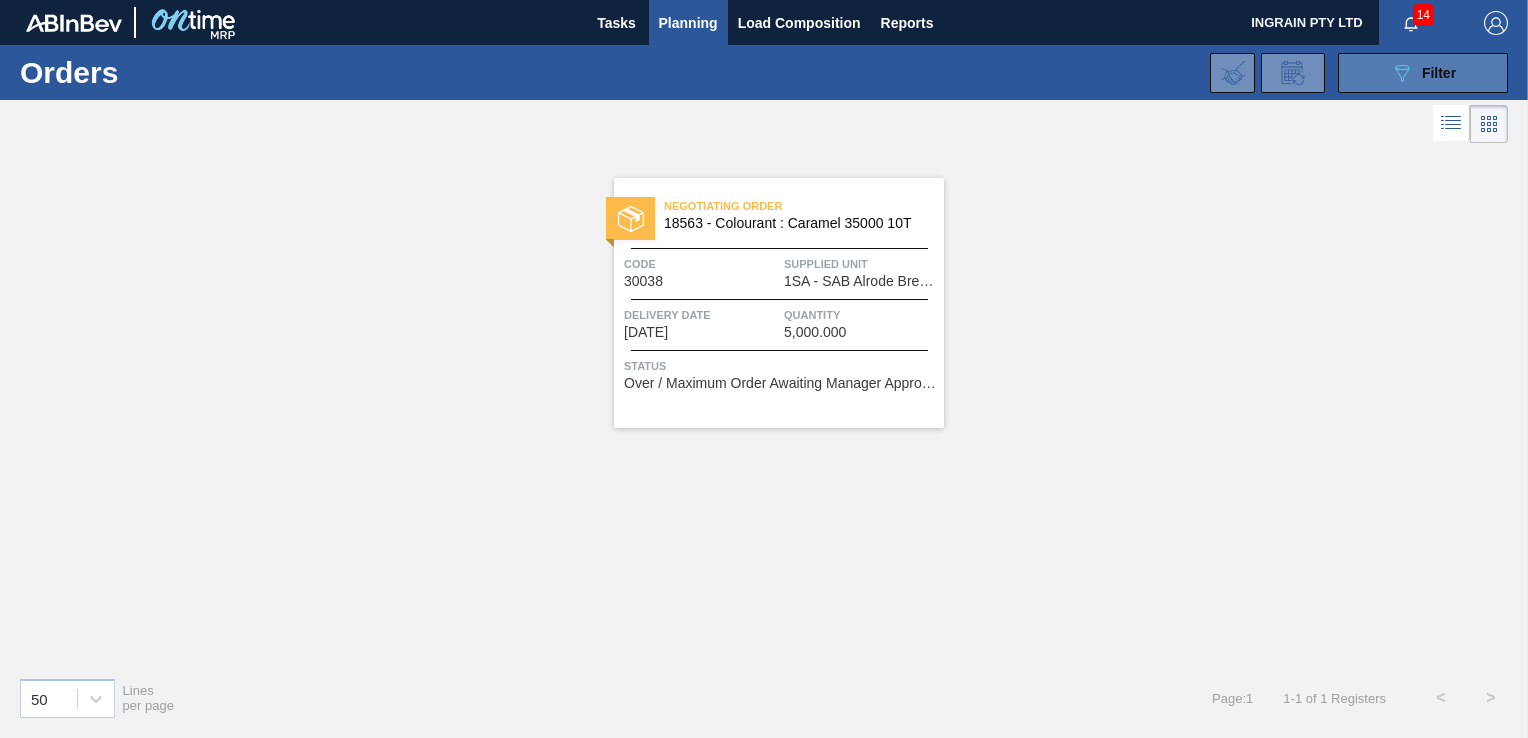 click on "089F7B8B-B2A5-4AFE-B5C0-19BA573D28AC Filter" at bounding box center [1423, 73] 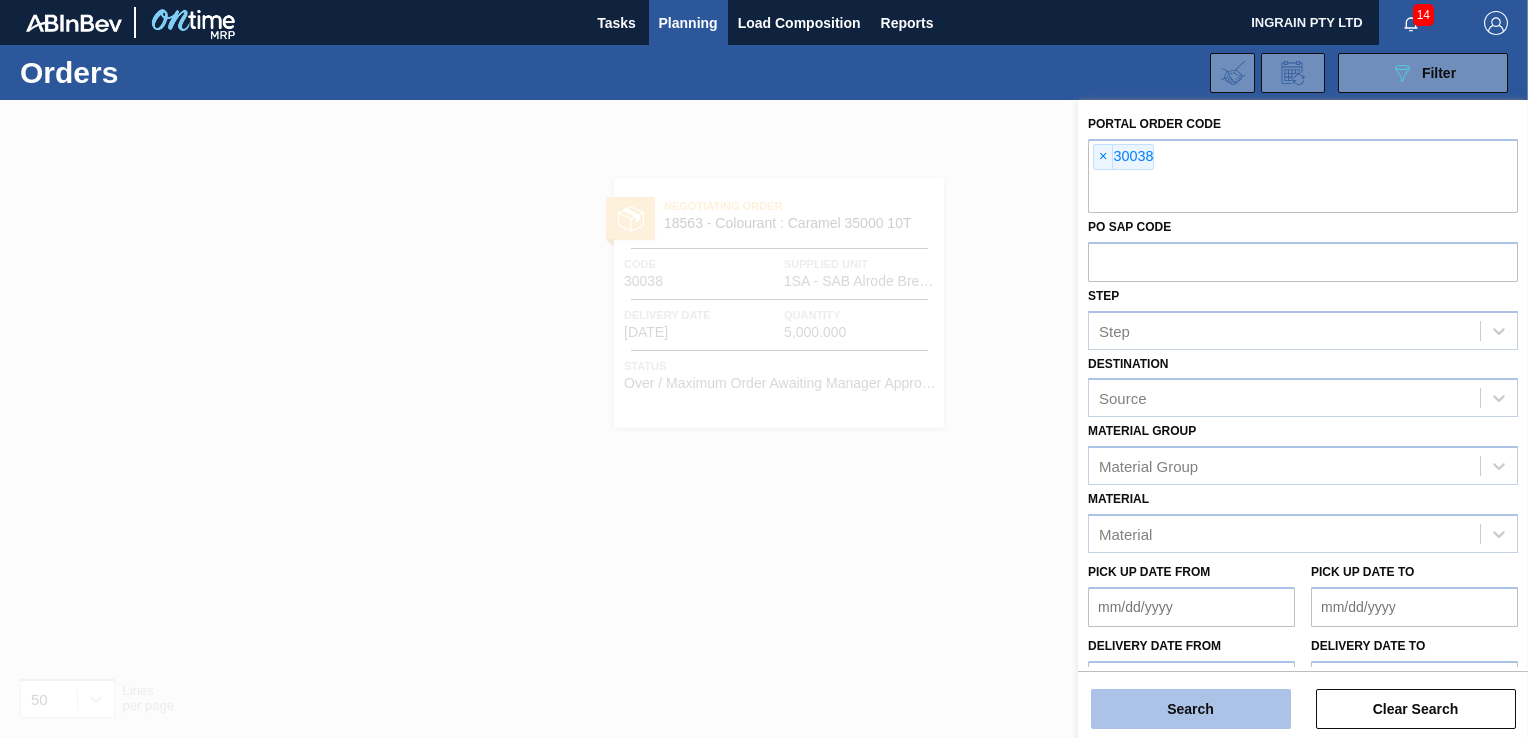 click on "Search" at bounding box center [1191, 709] 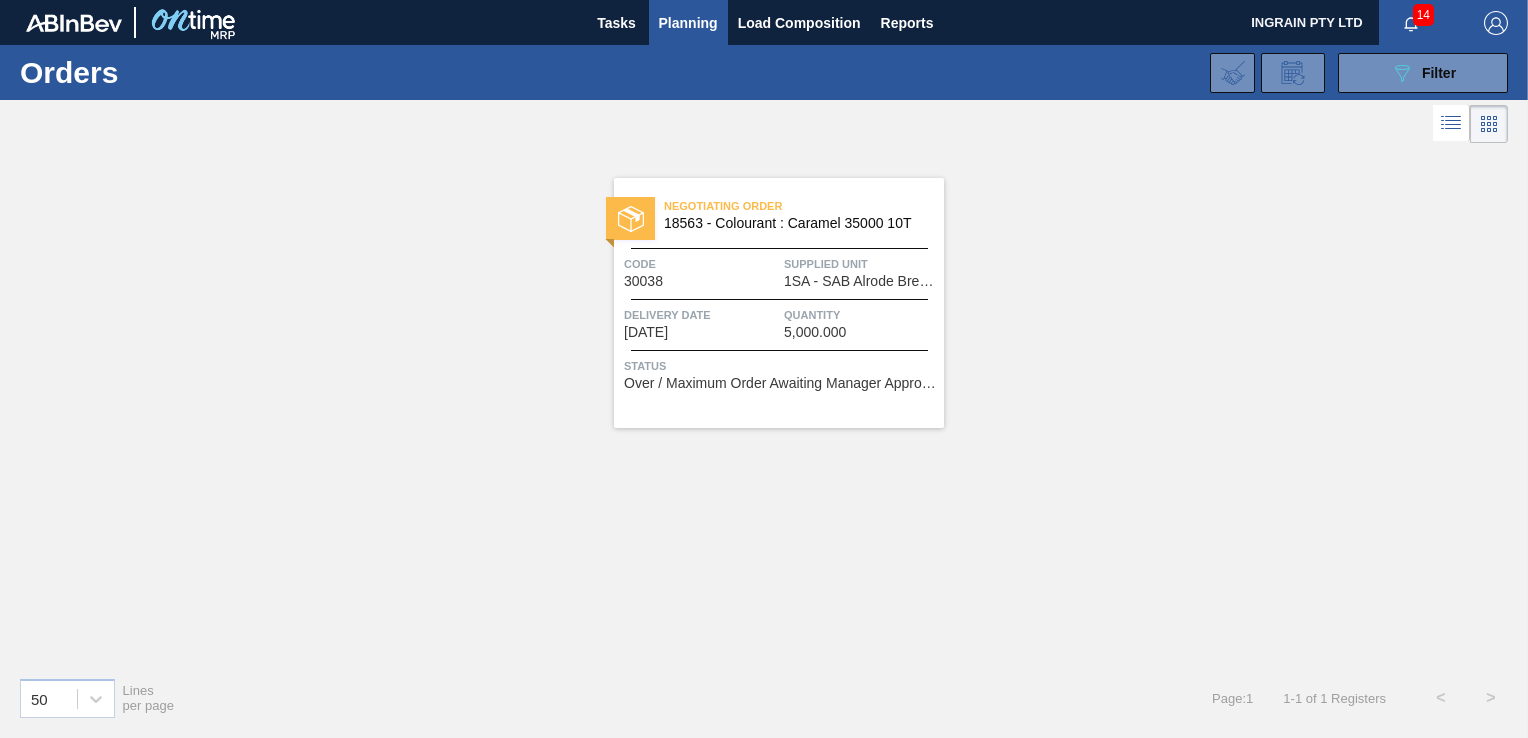 click on "Supplied Unit" at bounding box center (861, 264) 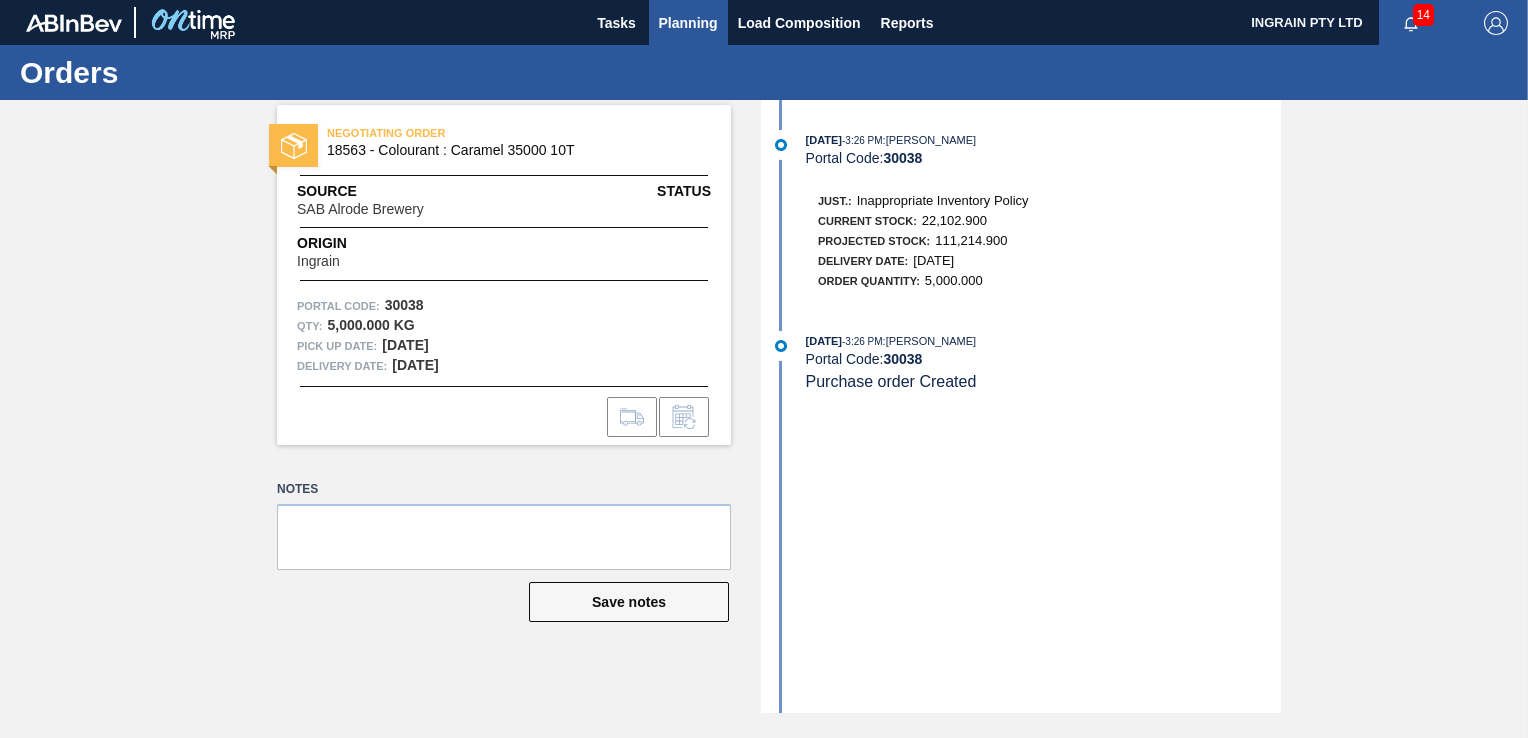click on "Planning" at bounding box center (688, 23) 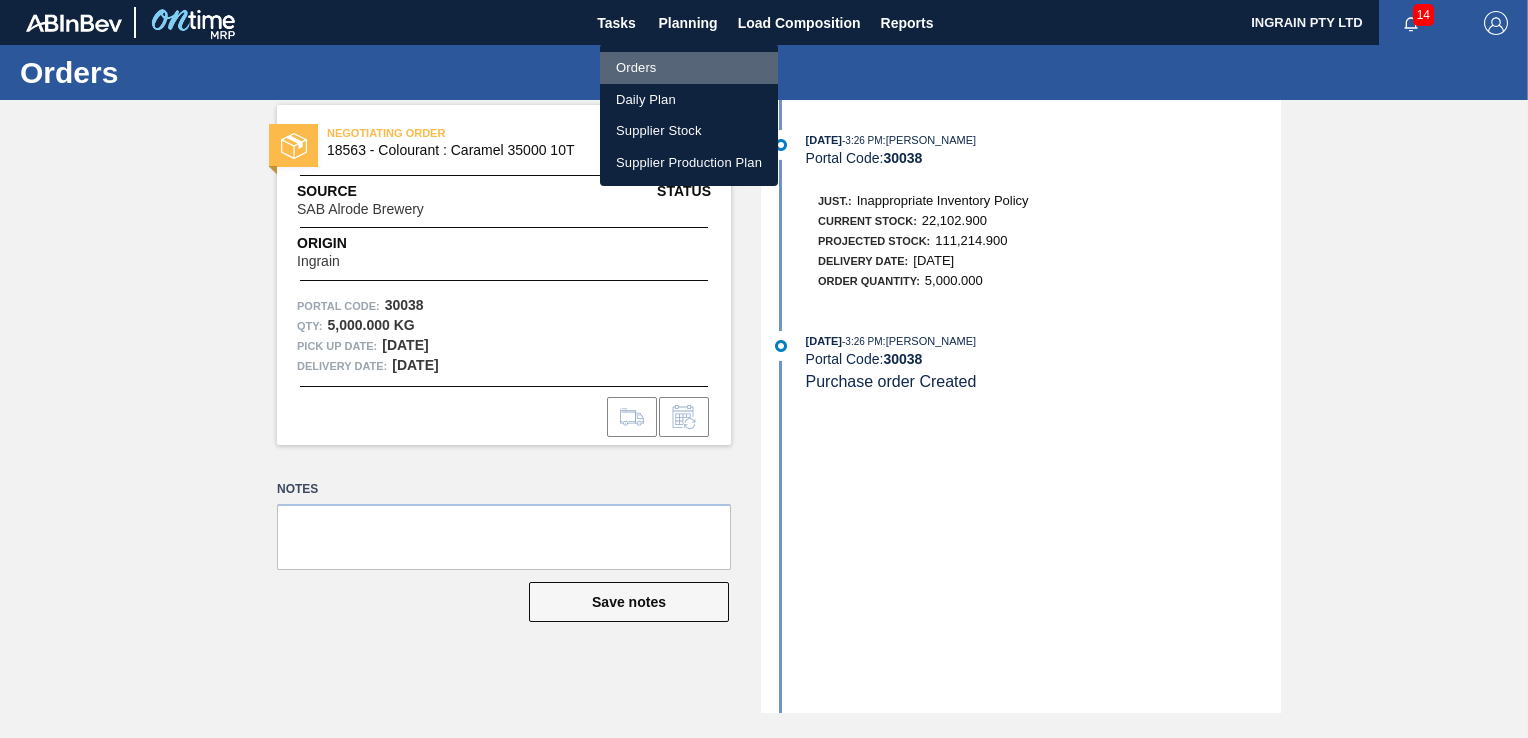 click on "Orders" at bounding box center [689, 68] 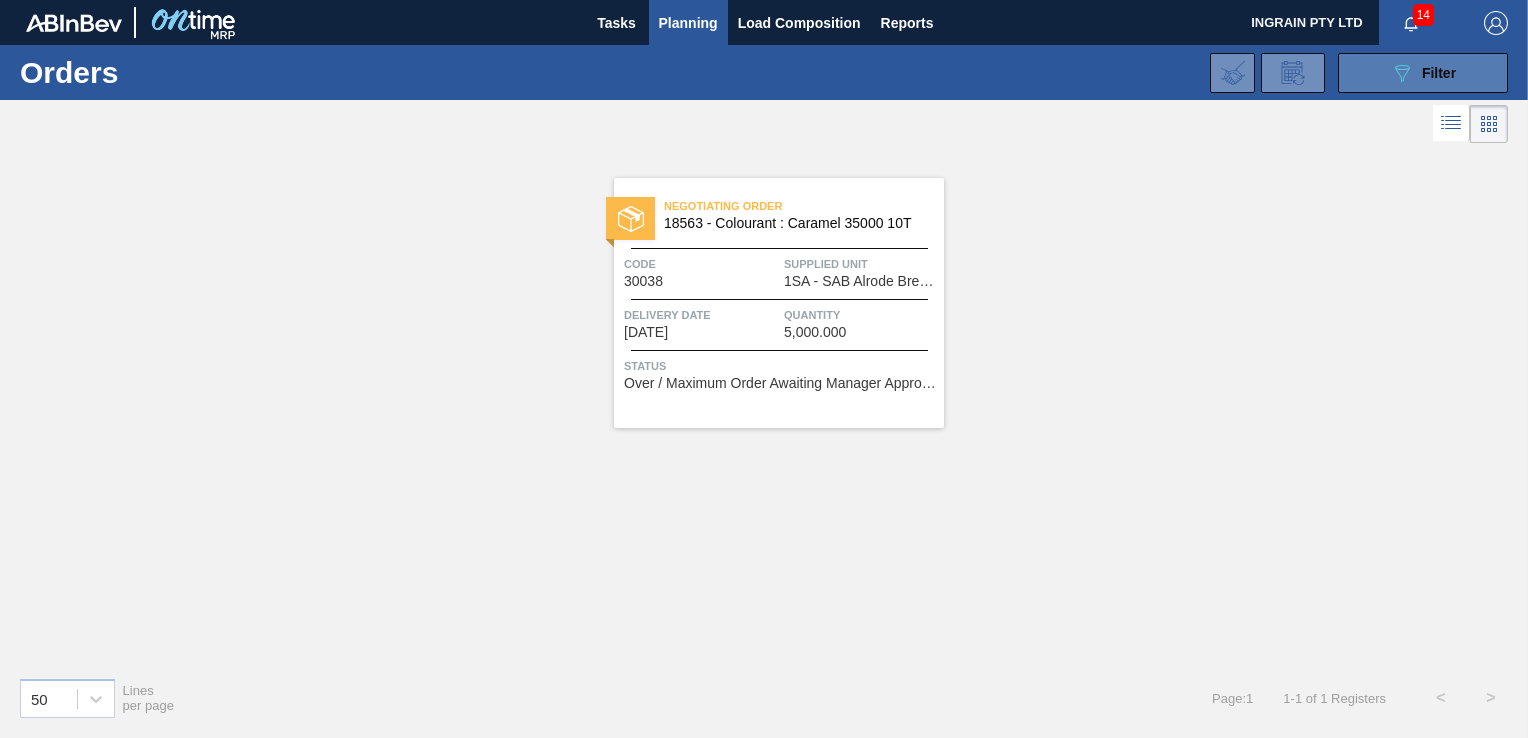 click on "089F7B8B-B2A5-4AFE-B5C0-19BA573D28AC" 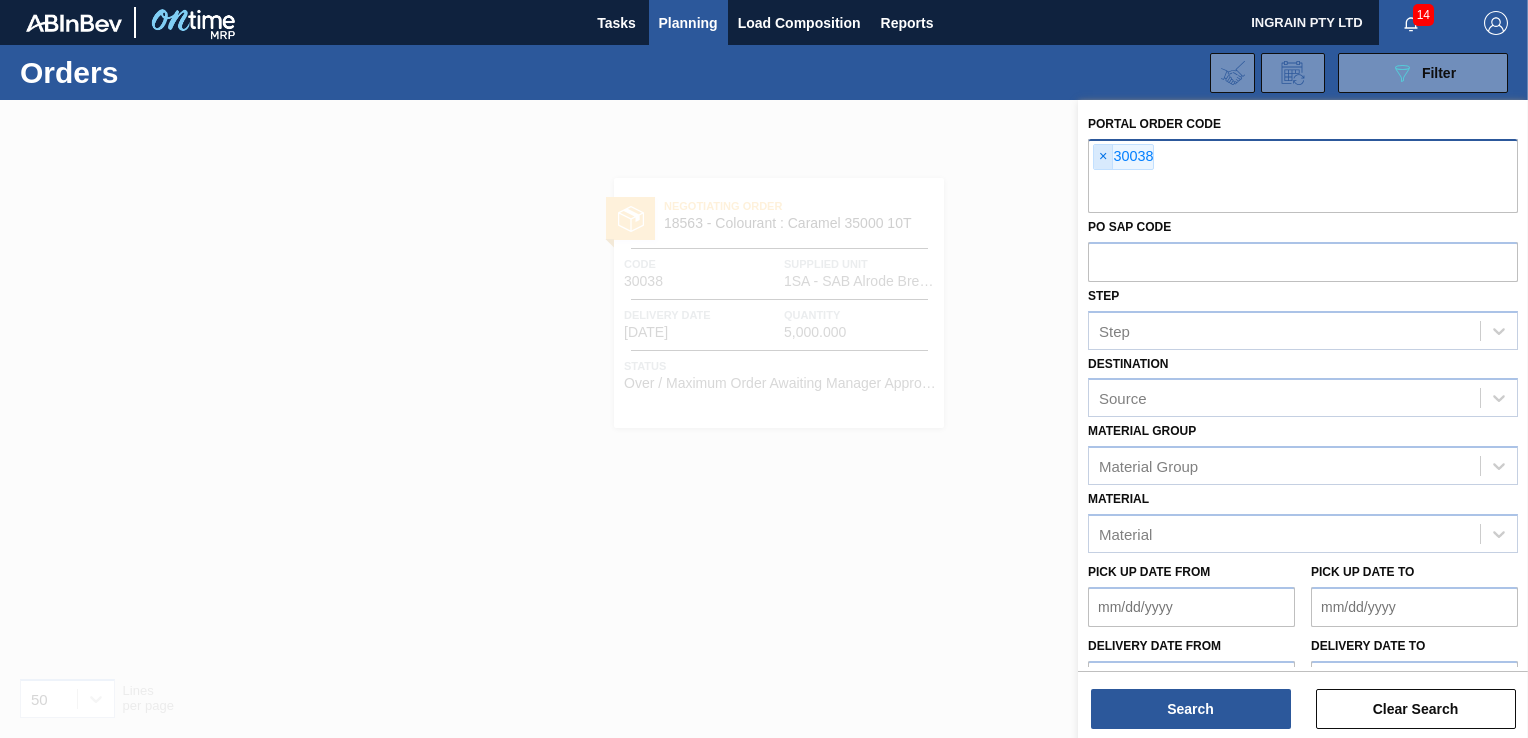click on "×" at bounding box center [1103, 157] 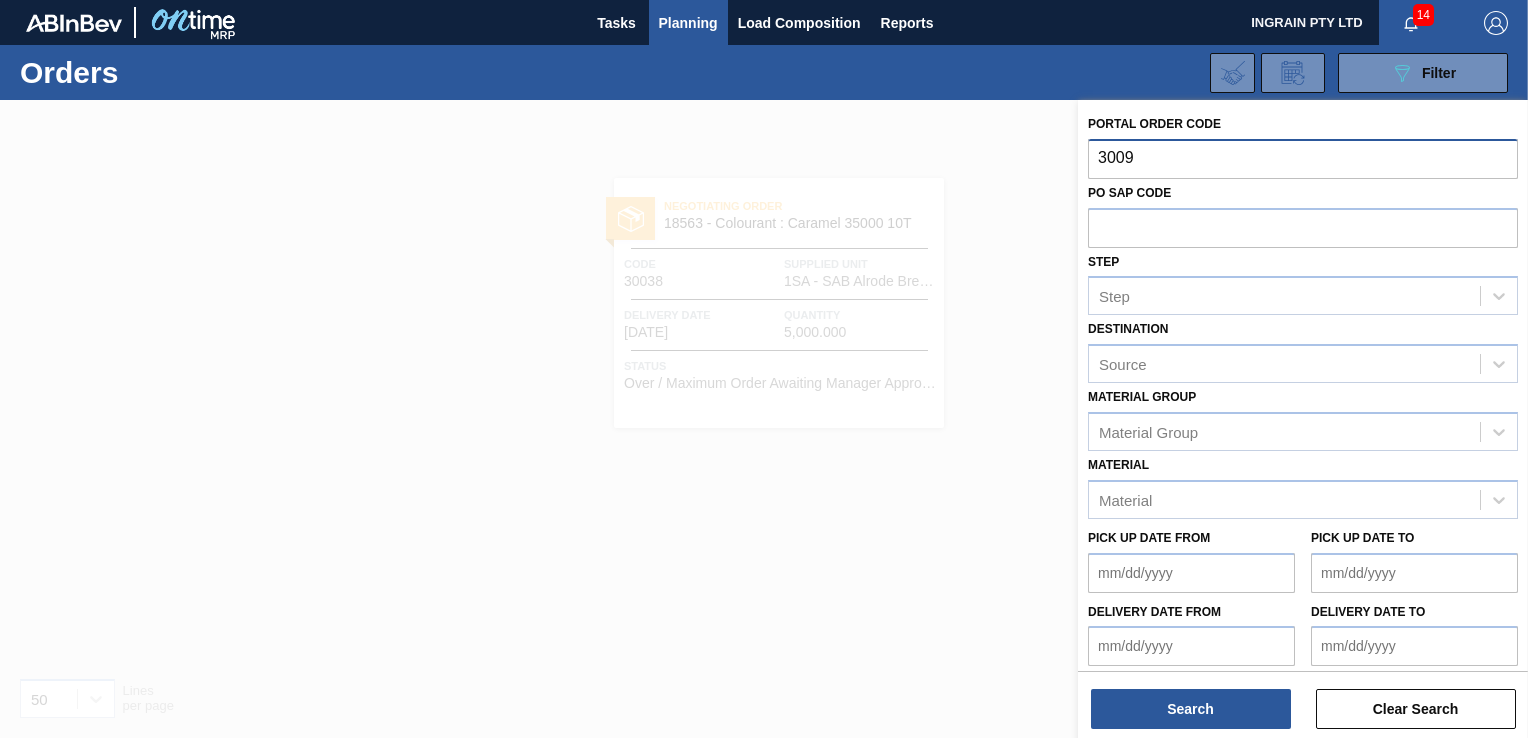 type on "30091" 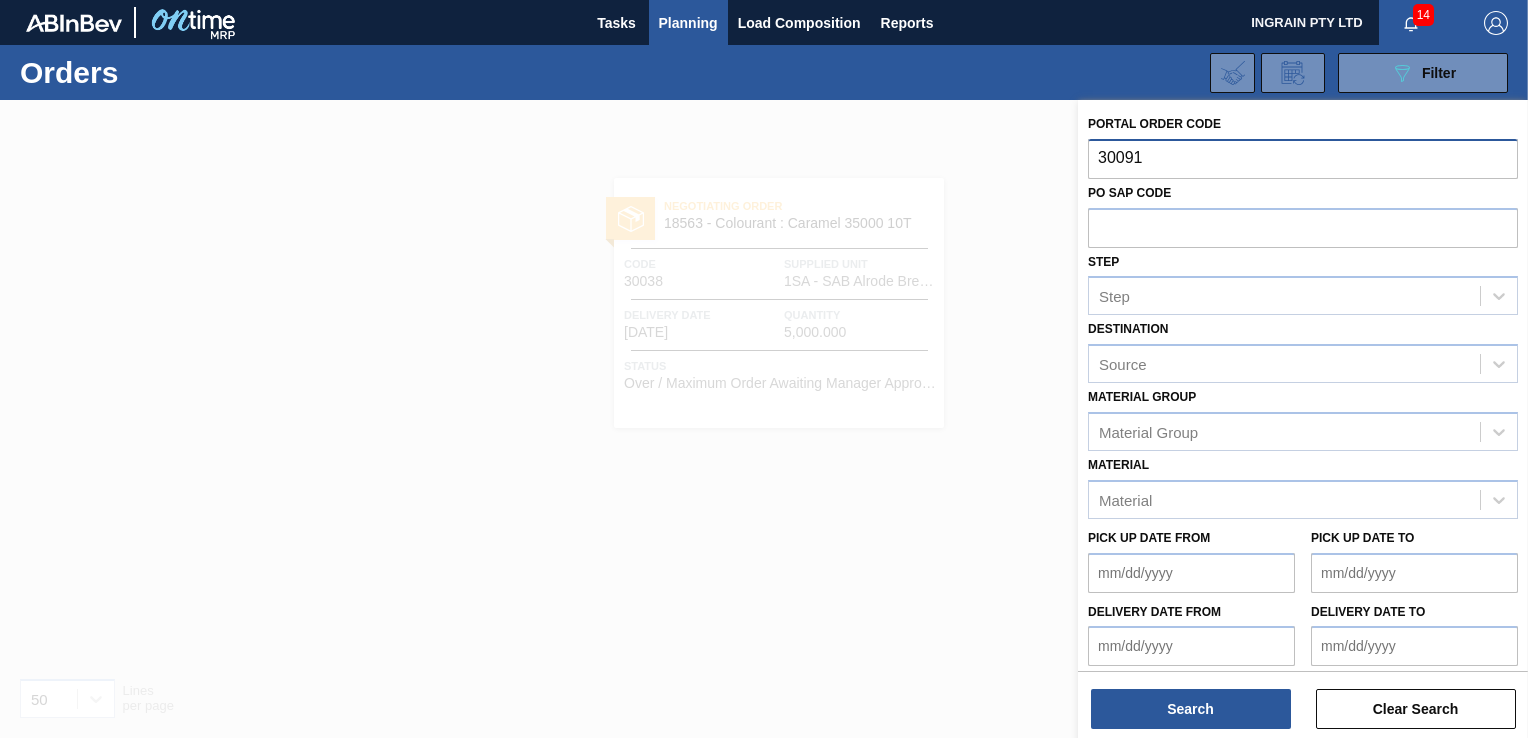 type 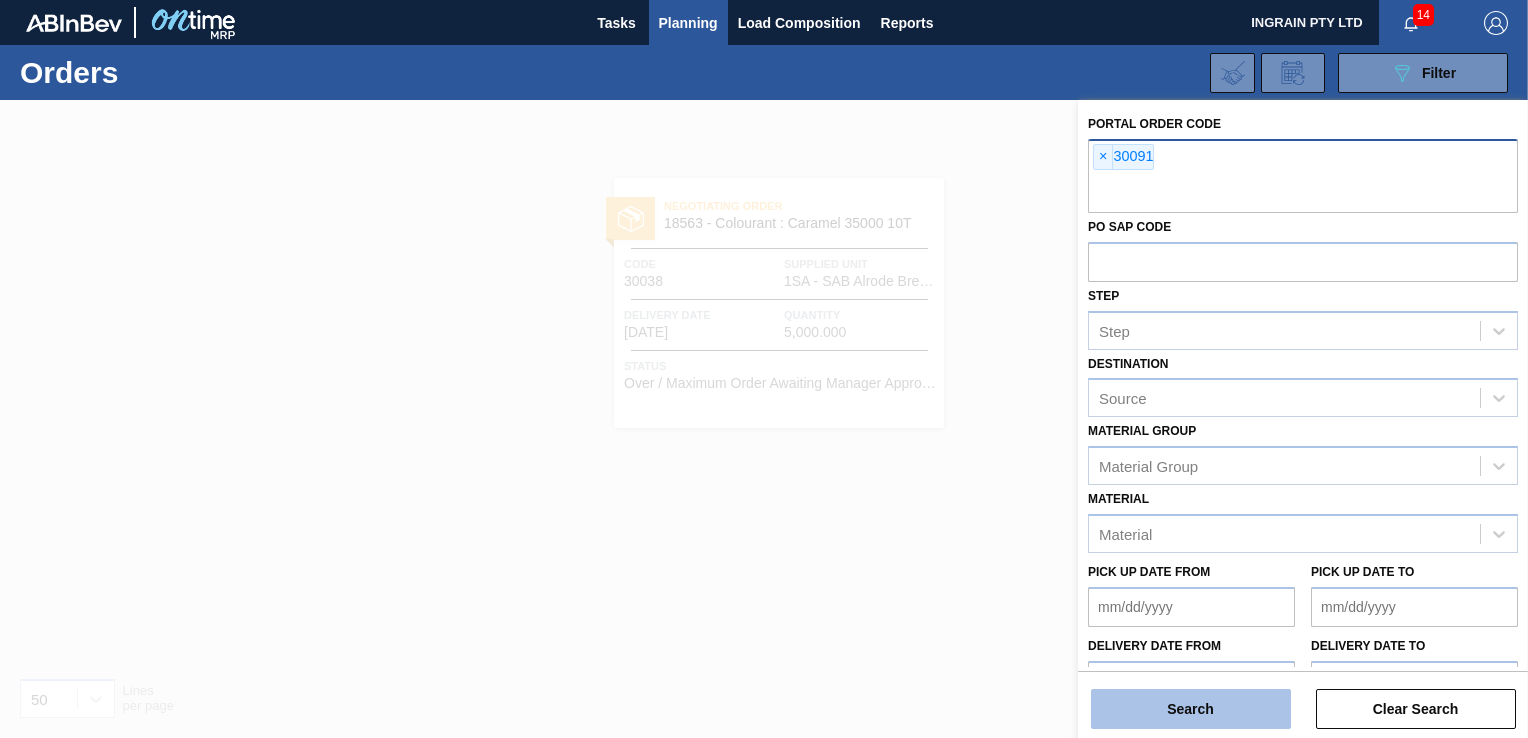 click on "Search" at bounding box center [1191, 709] 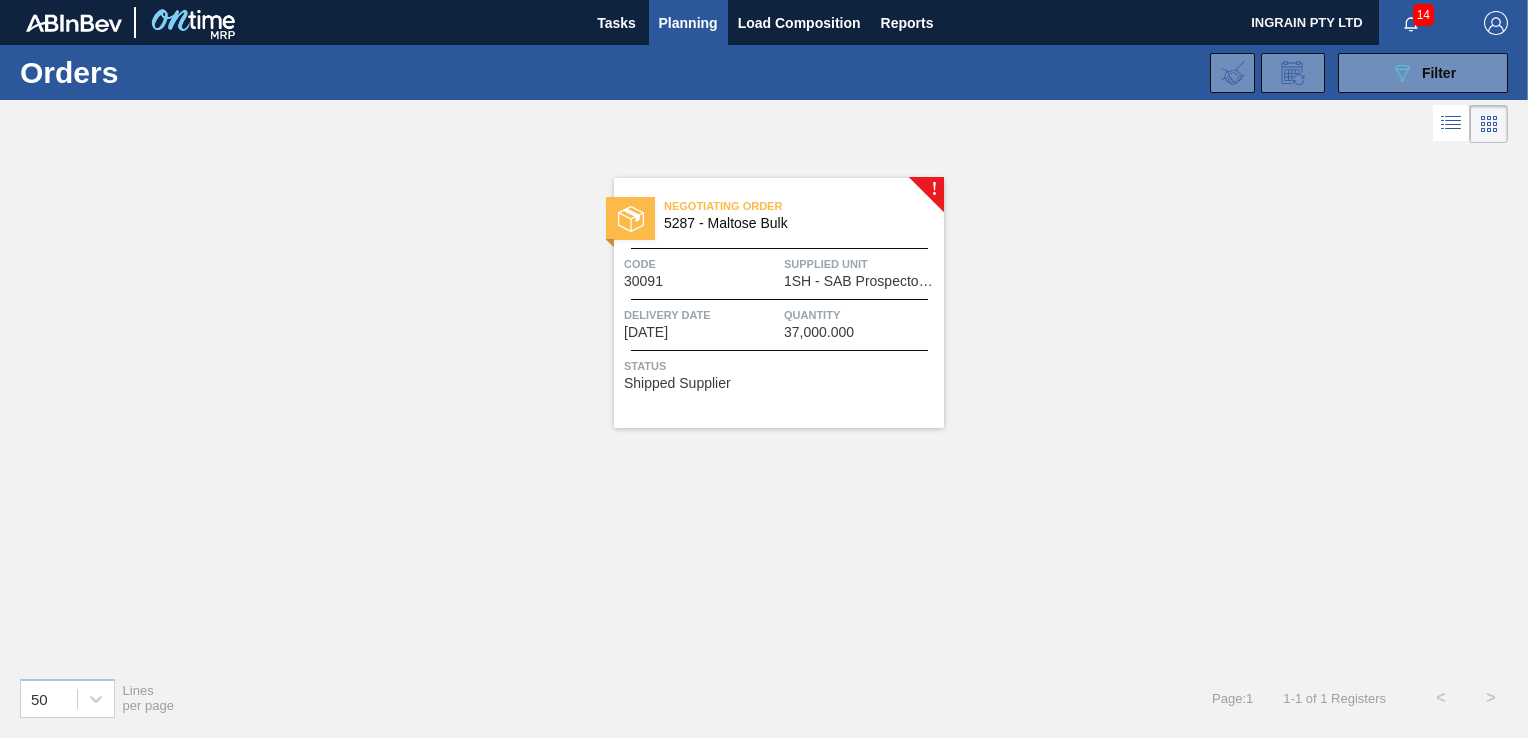 click on "Code" at bounding box center (701, 264) 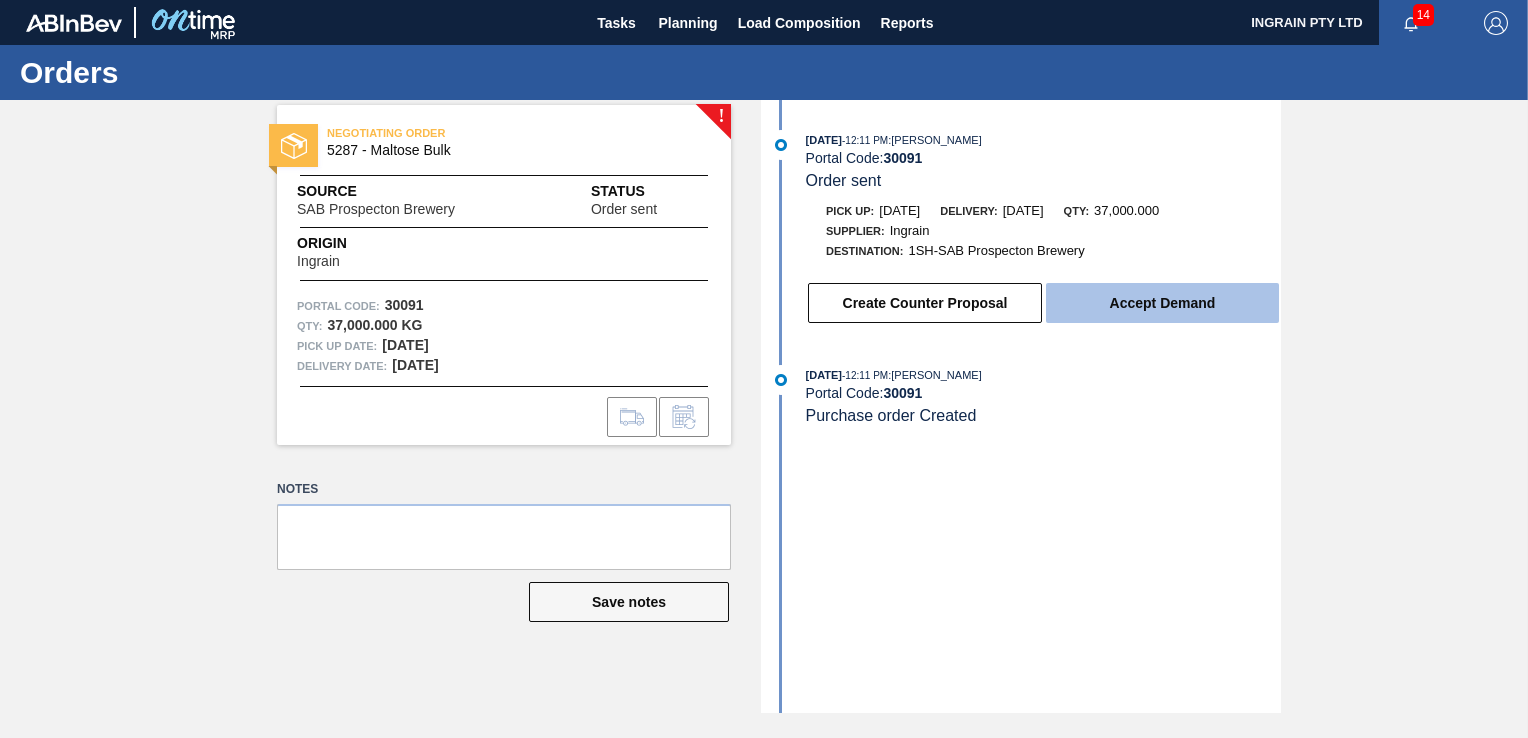 click on "Accept Demand" at bounding box center (1162, 303) 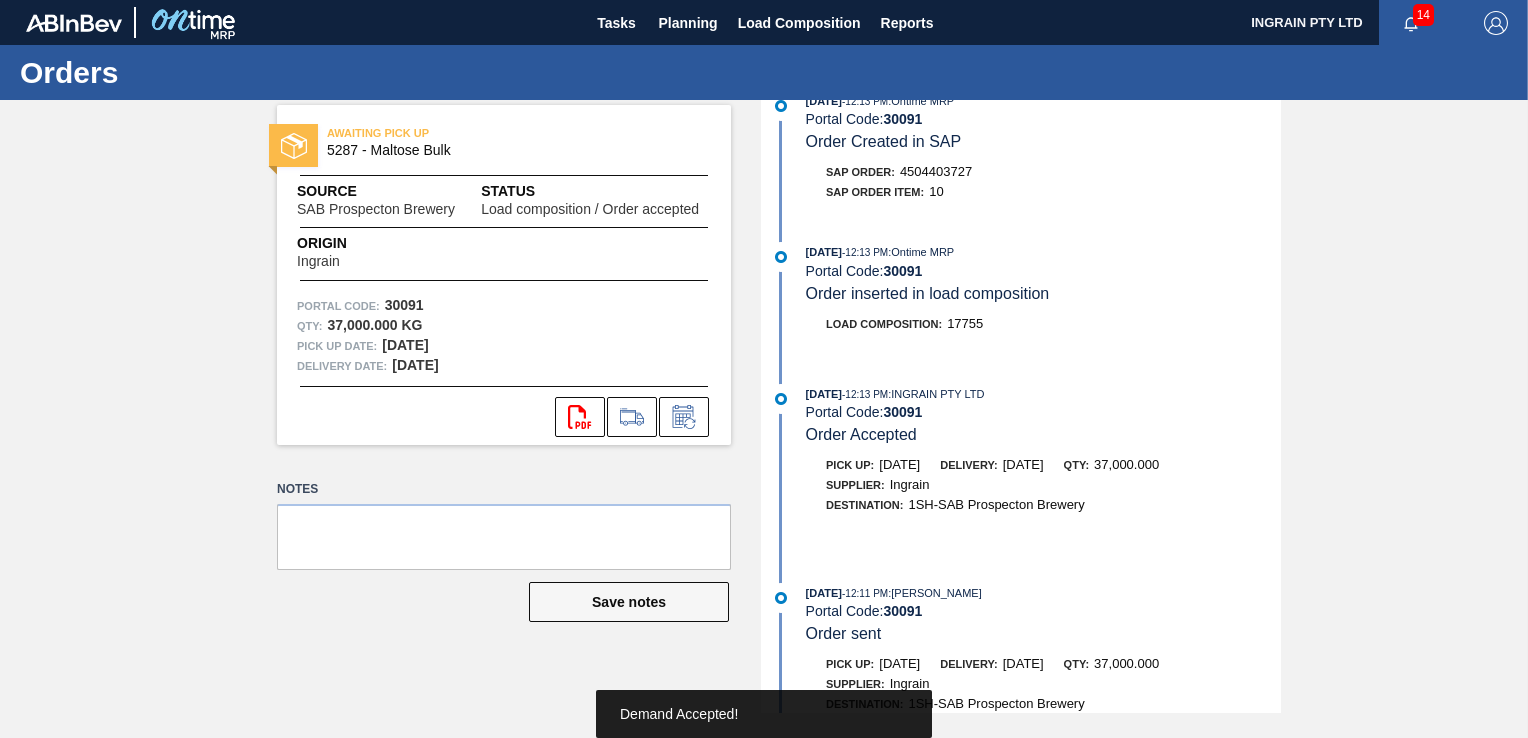 scroll, scrollTop: 349, scrollLeft: 0, axis: vertical 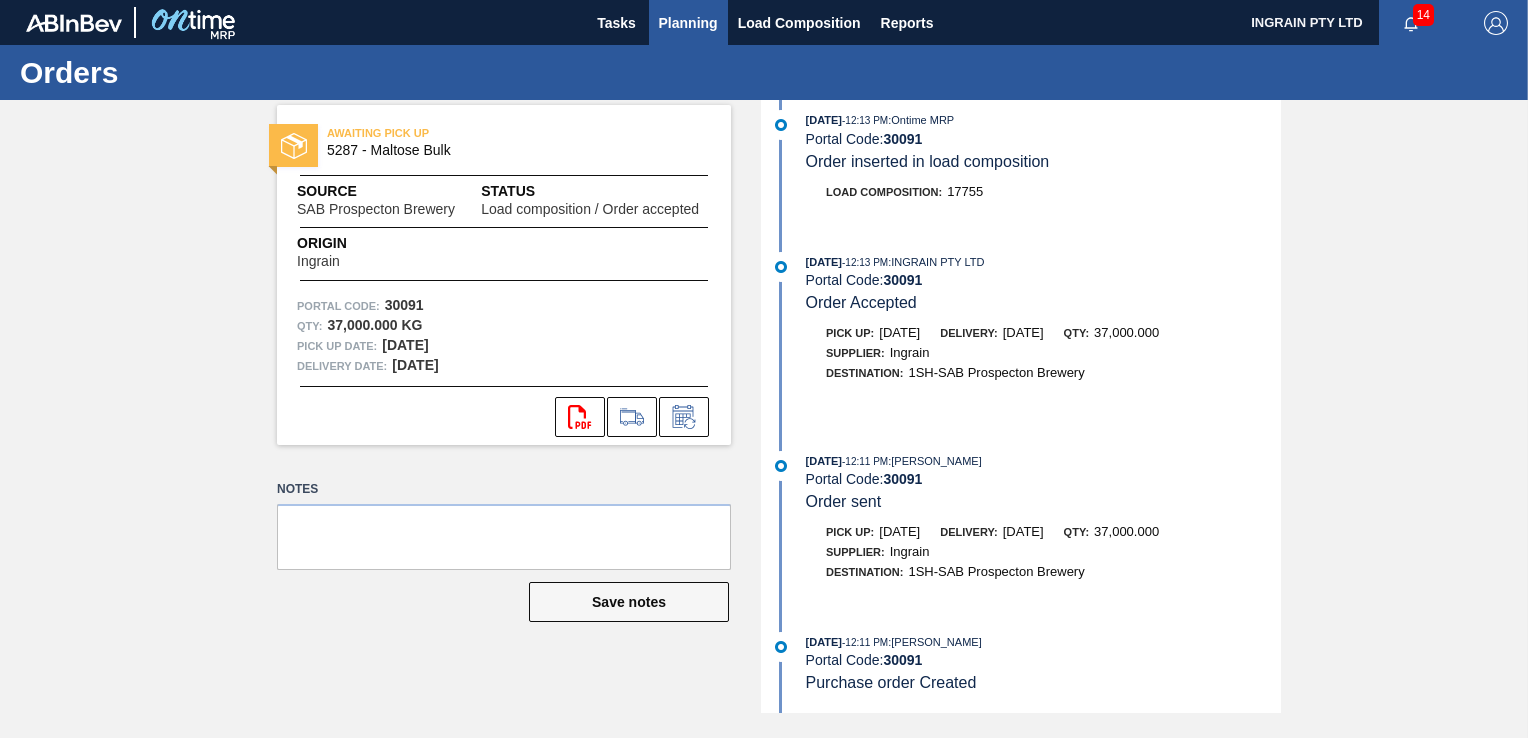click on "Planning" at bounding box center [688, 22] 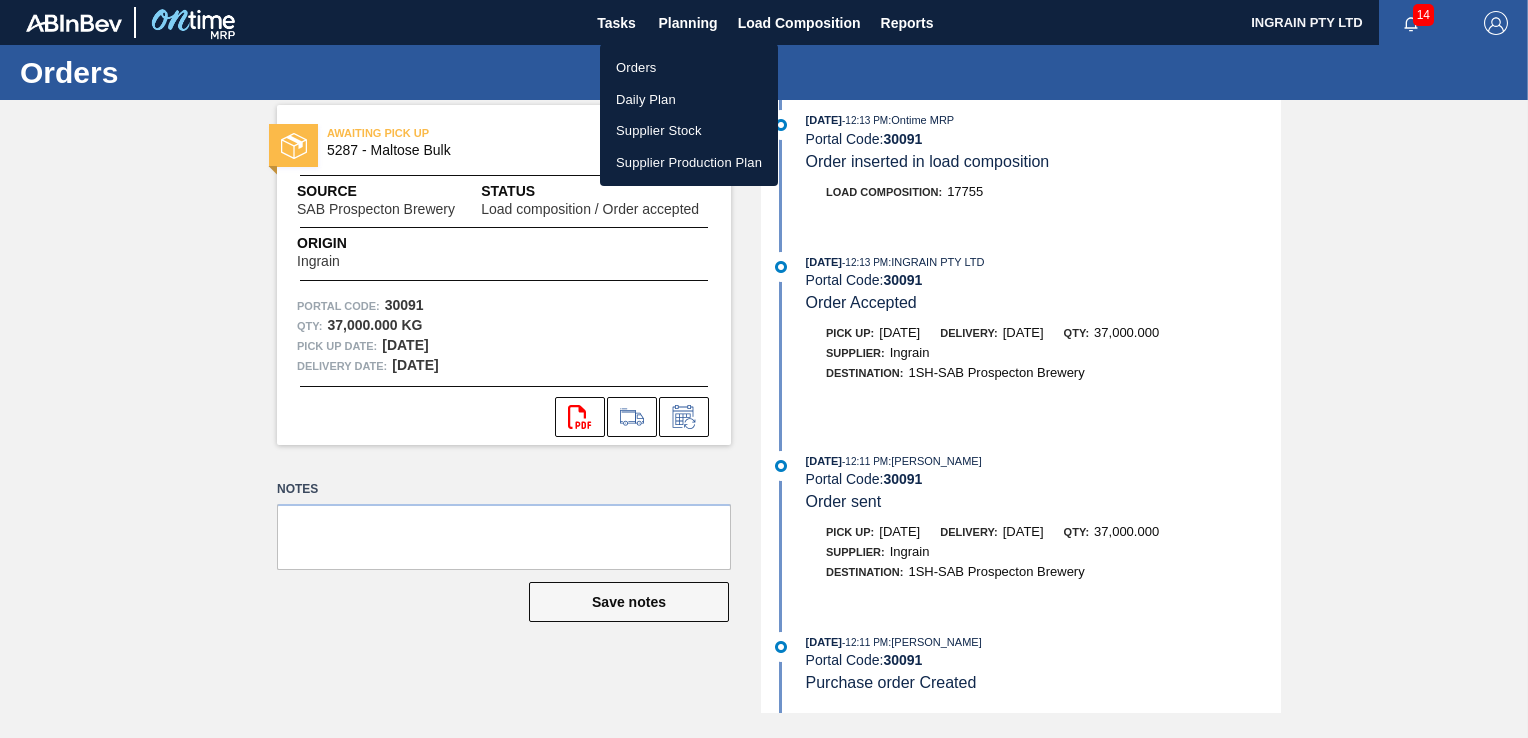 click on "Orders" at bounding box center (689, 68) 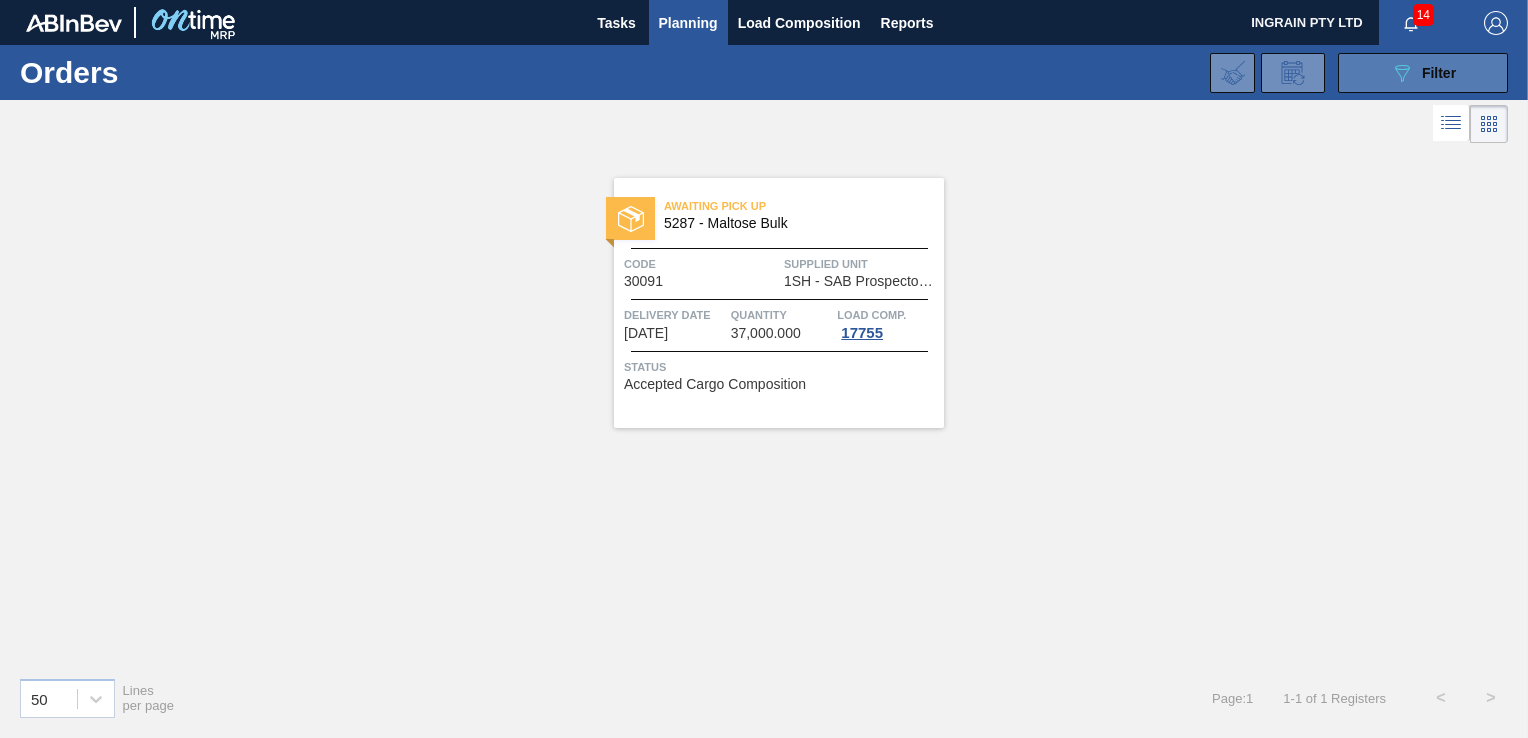 click on "089F7B8B-B2A5-4AFE-B5C0-19BA573D28AC Filter" at bounding box center (1423, 73) 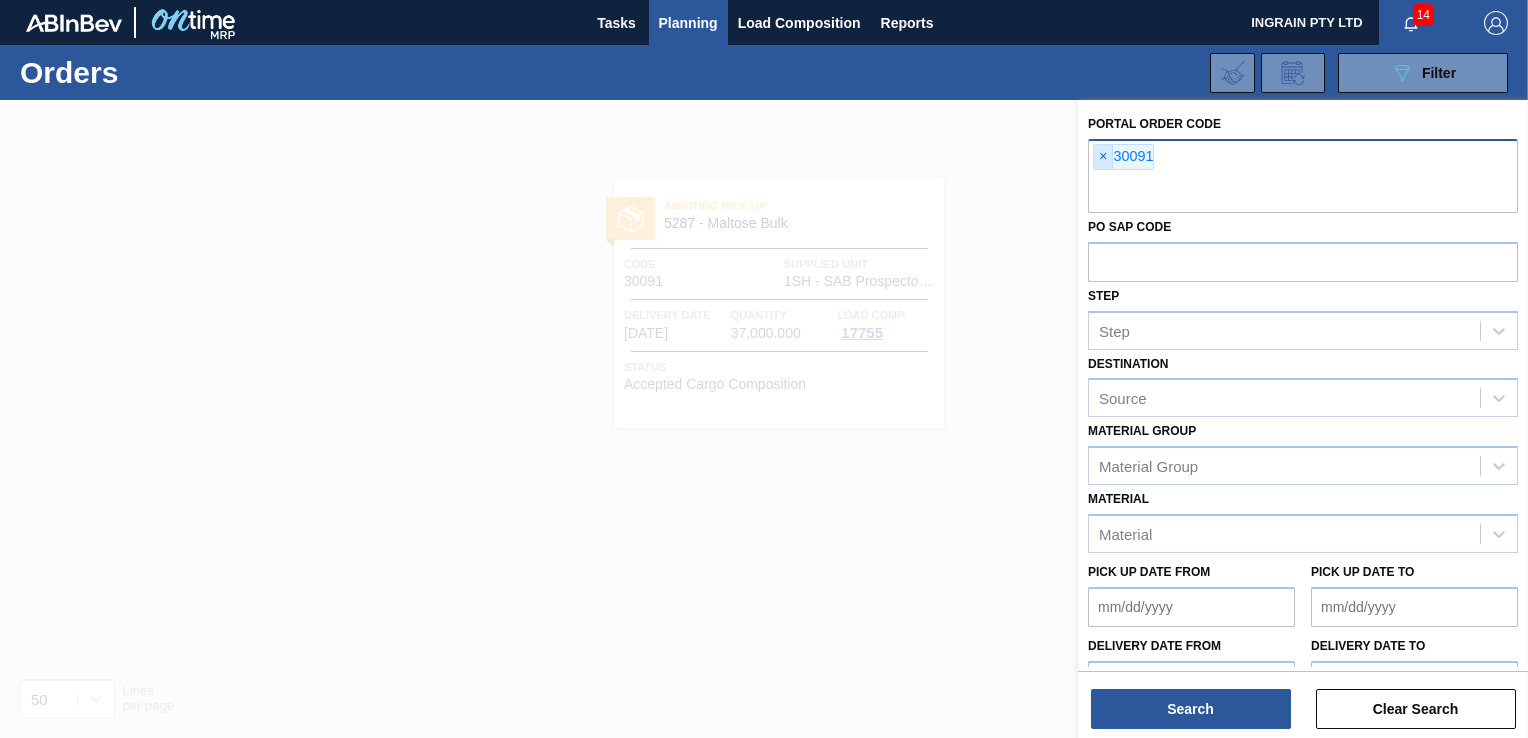 click on "×" at bounding box center (1103, 157) 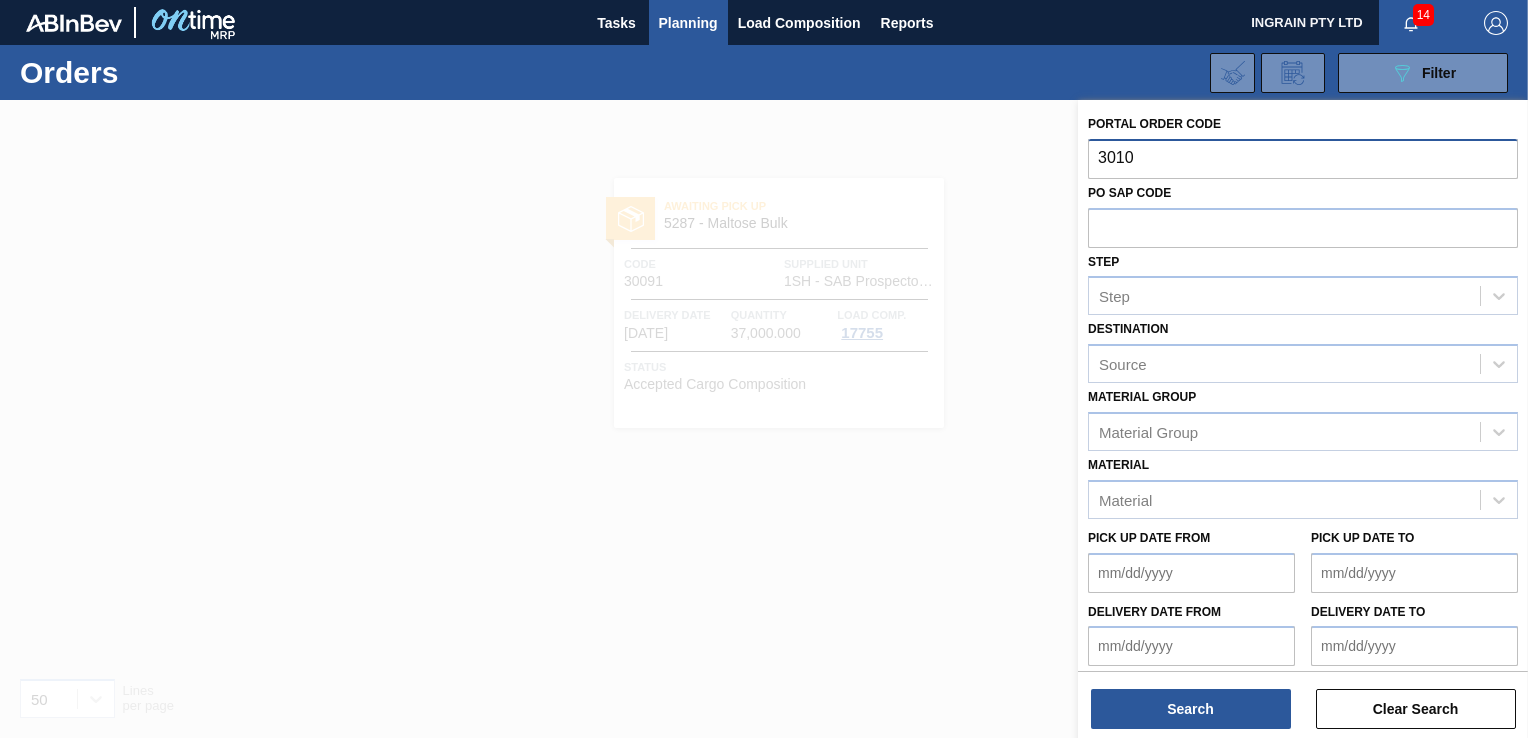type on "30101" 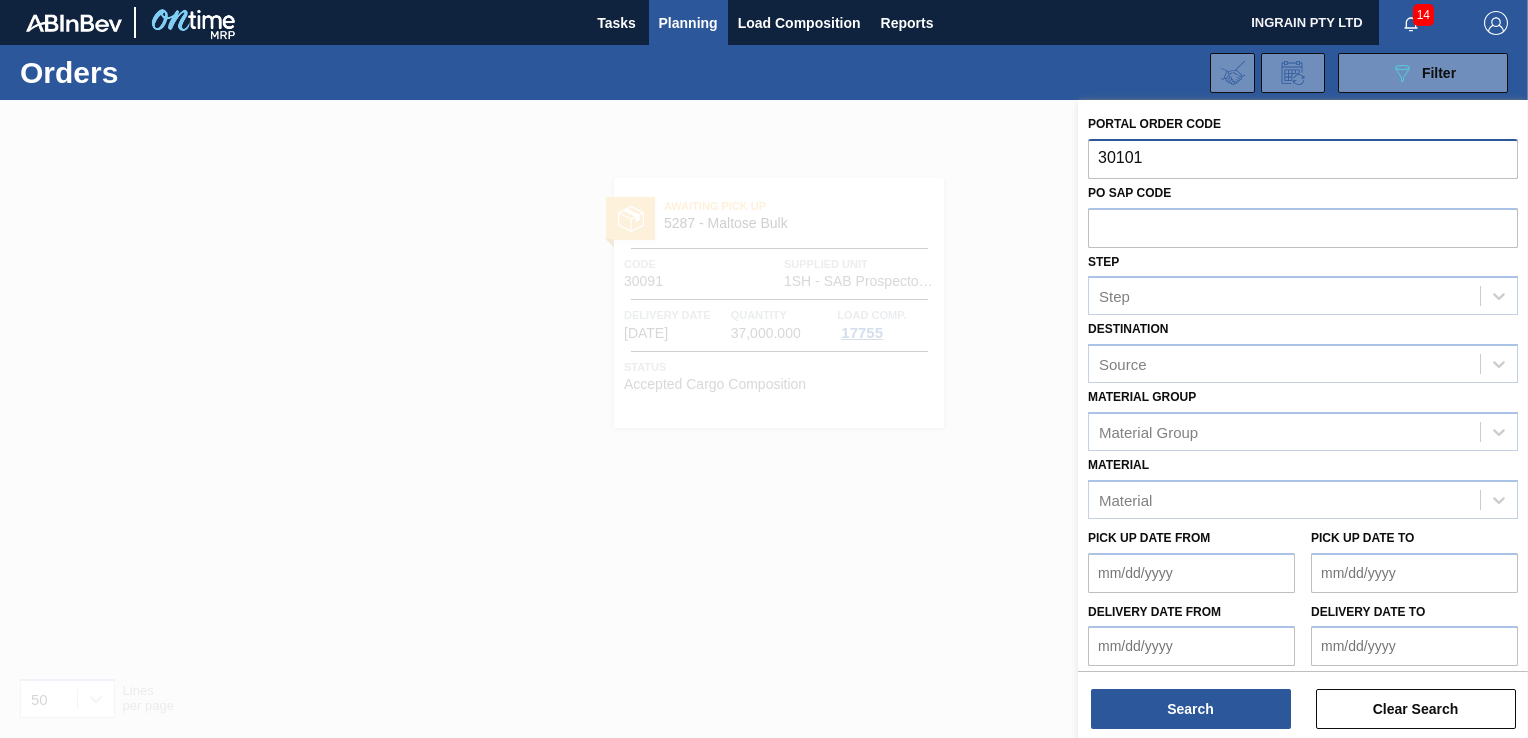 type 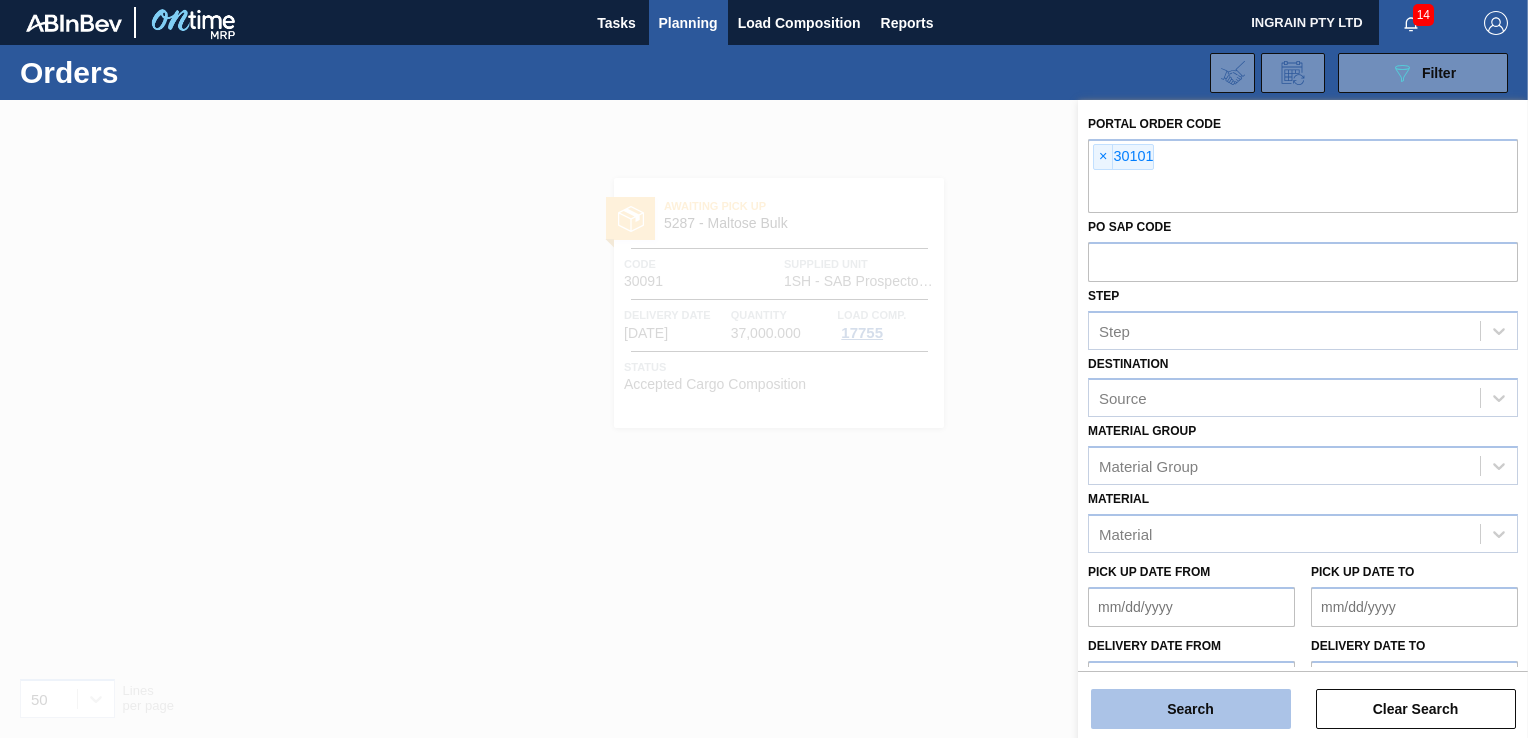 click on "Search" at bounding box center (1191, 709) 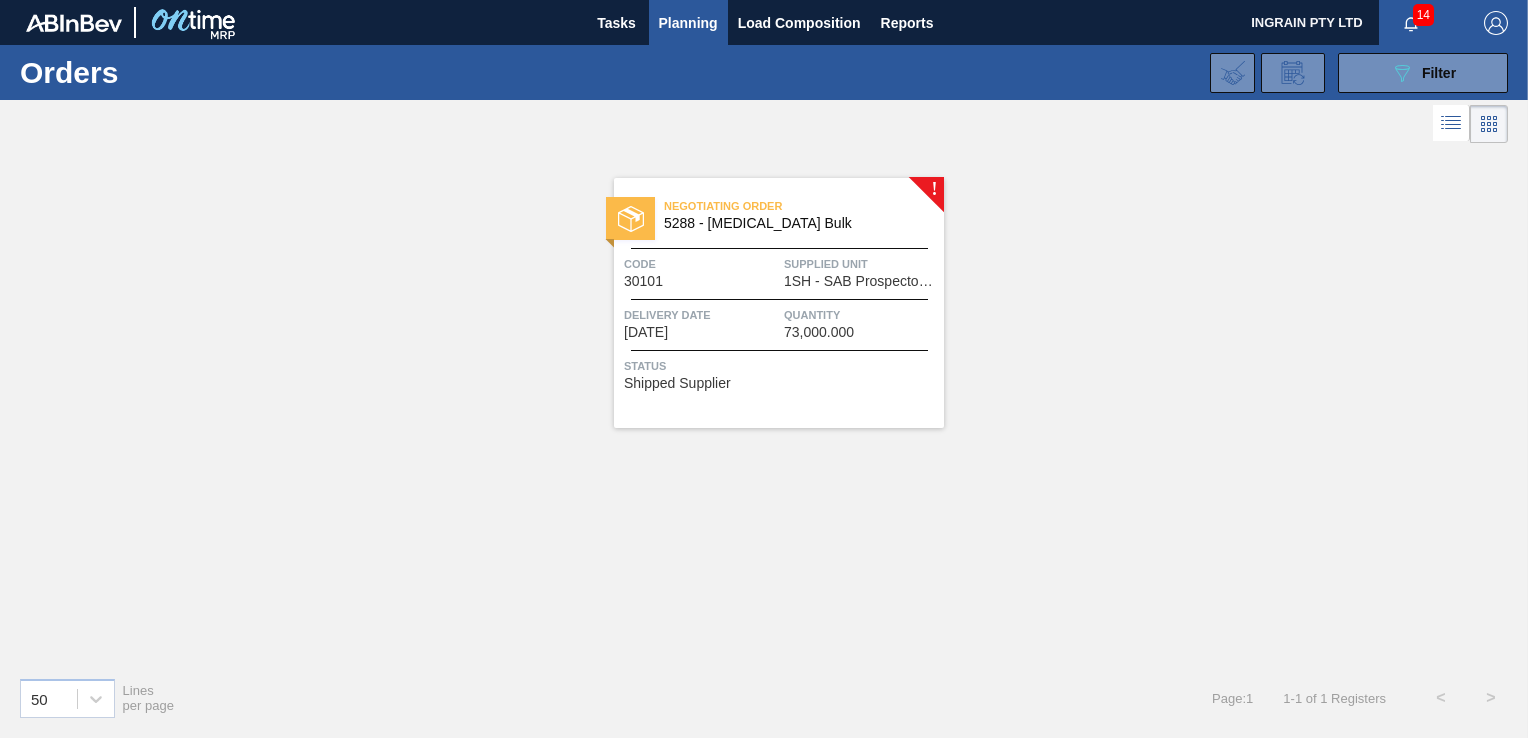 click on "Quantity" at bounding box center (861, 315) 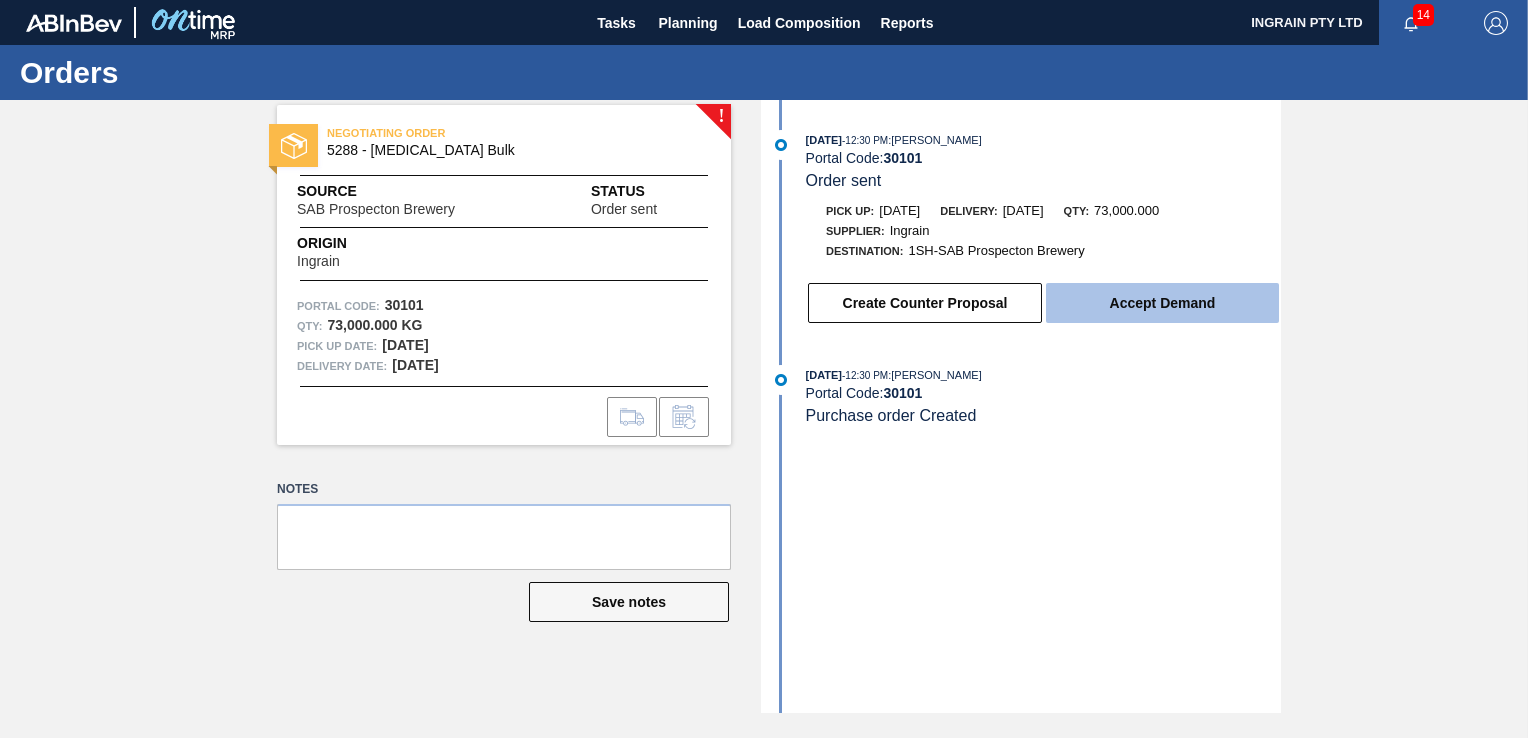 click on "Accept Demand" at bounding box center (1162, 303) 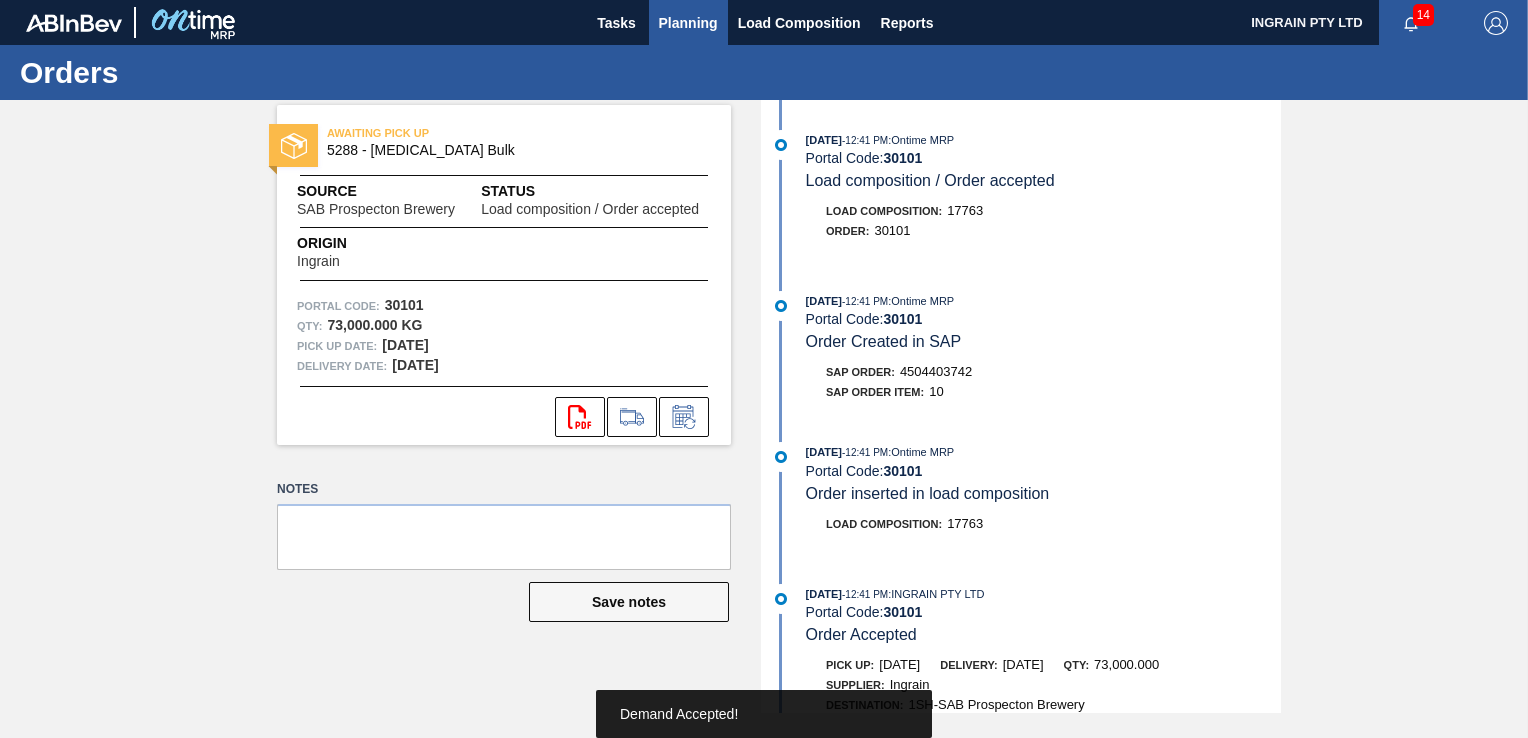 click on "Planning" at bounding box center (688, 23) 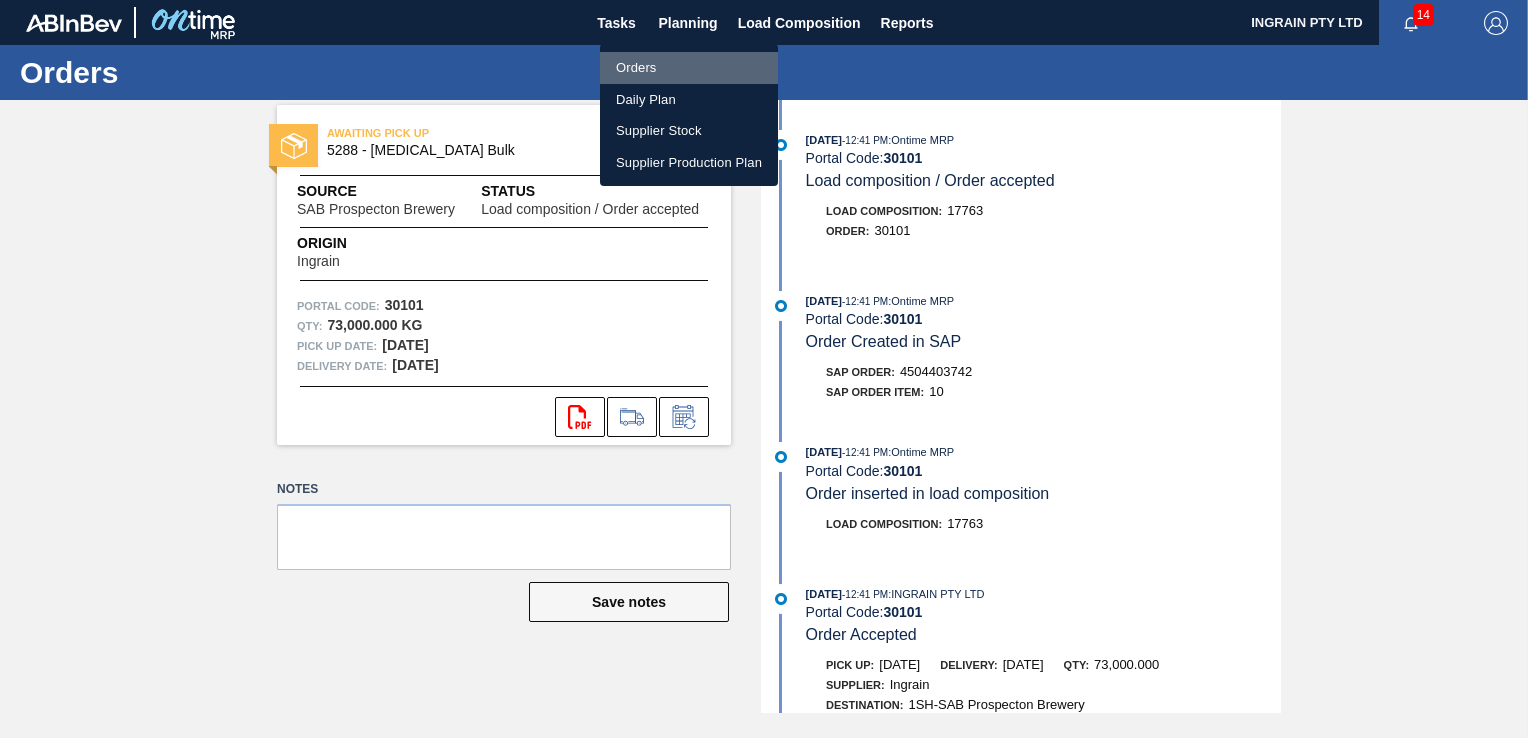 click on "Orders" at bounding box center (689, 68) 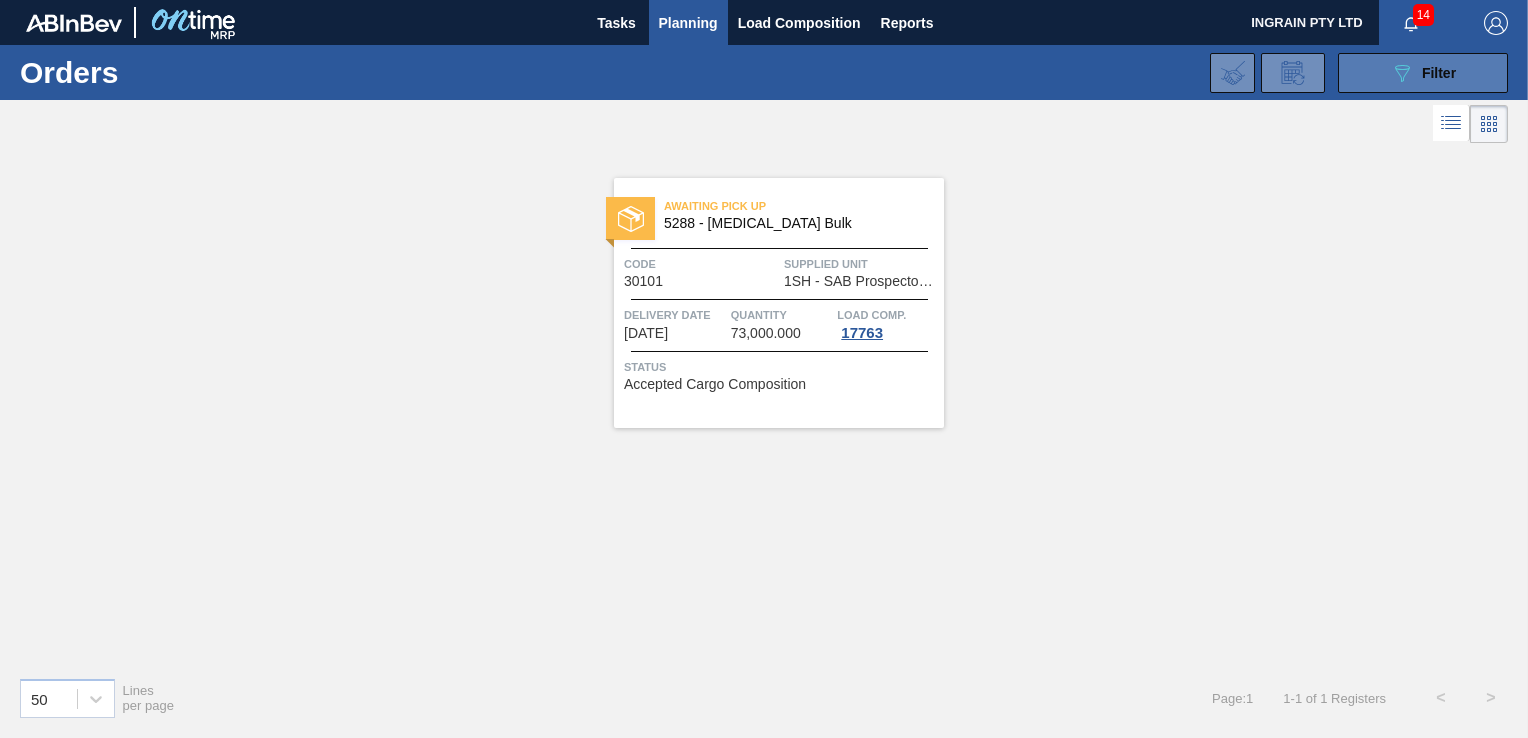 click on "089F7B8B-B2A5-4AFE-B5C0-19BA573D28AC Filter" at bounding box center (1423, 73) 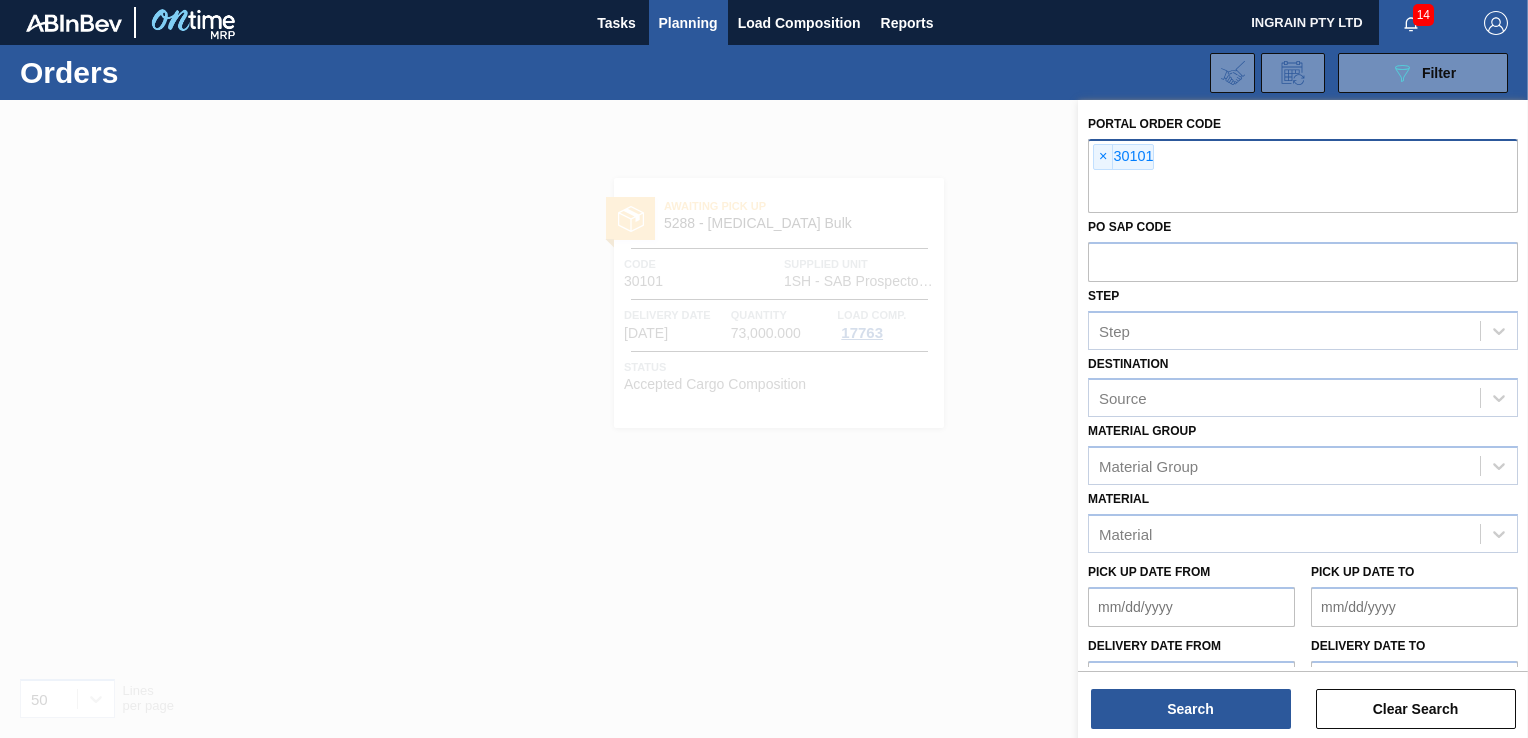 click on "×" at bounding box center [1103, 157] 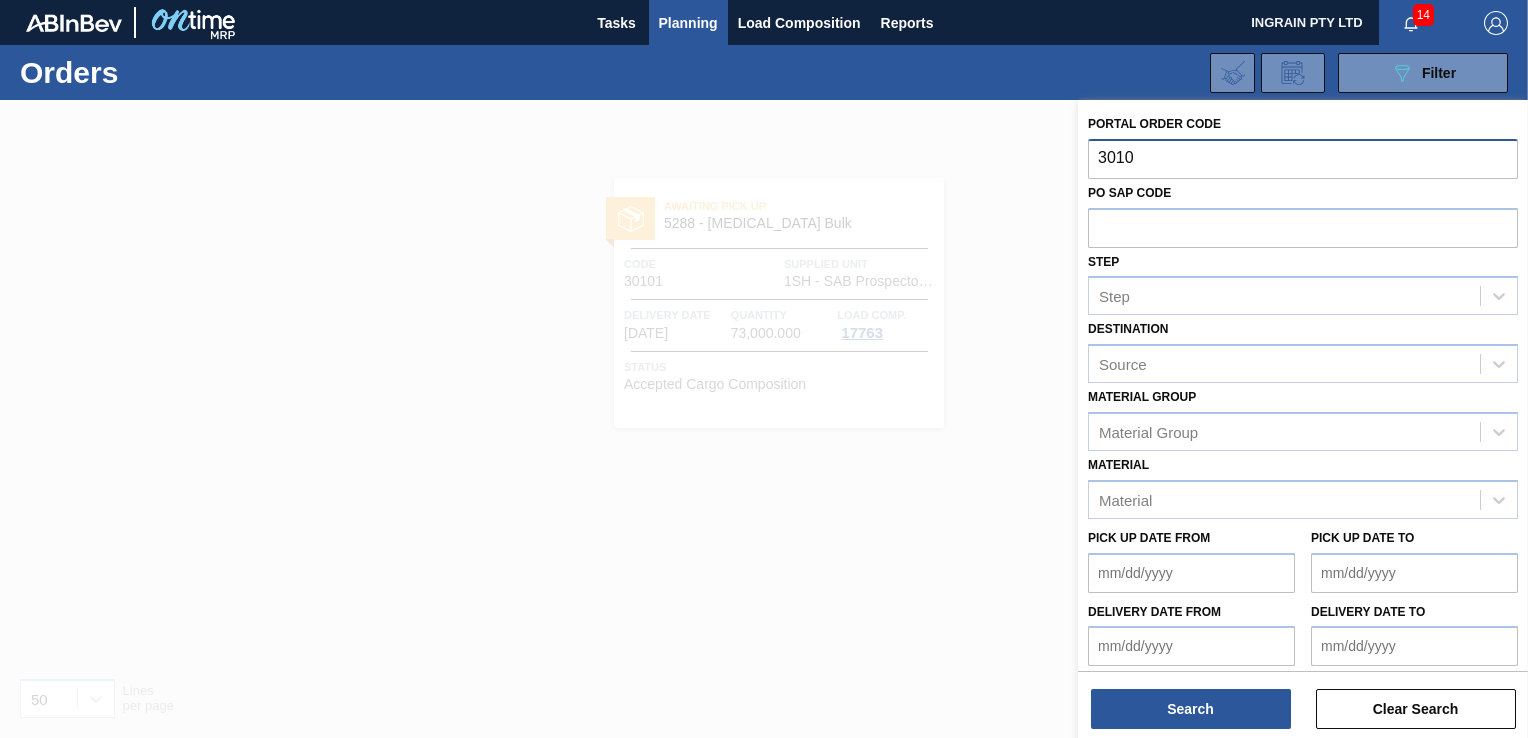 type on "30102" 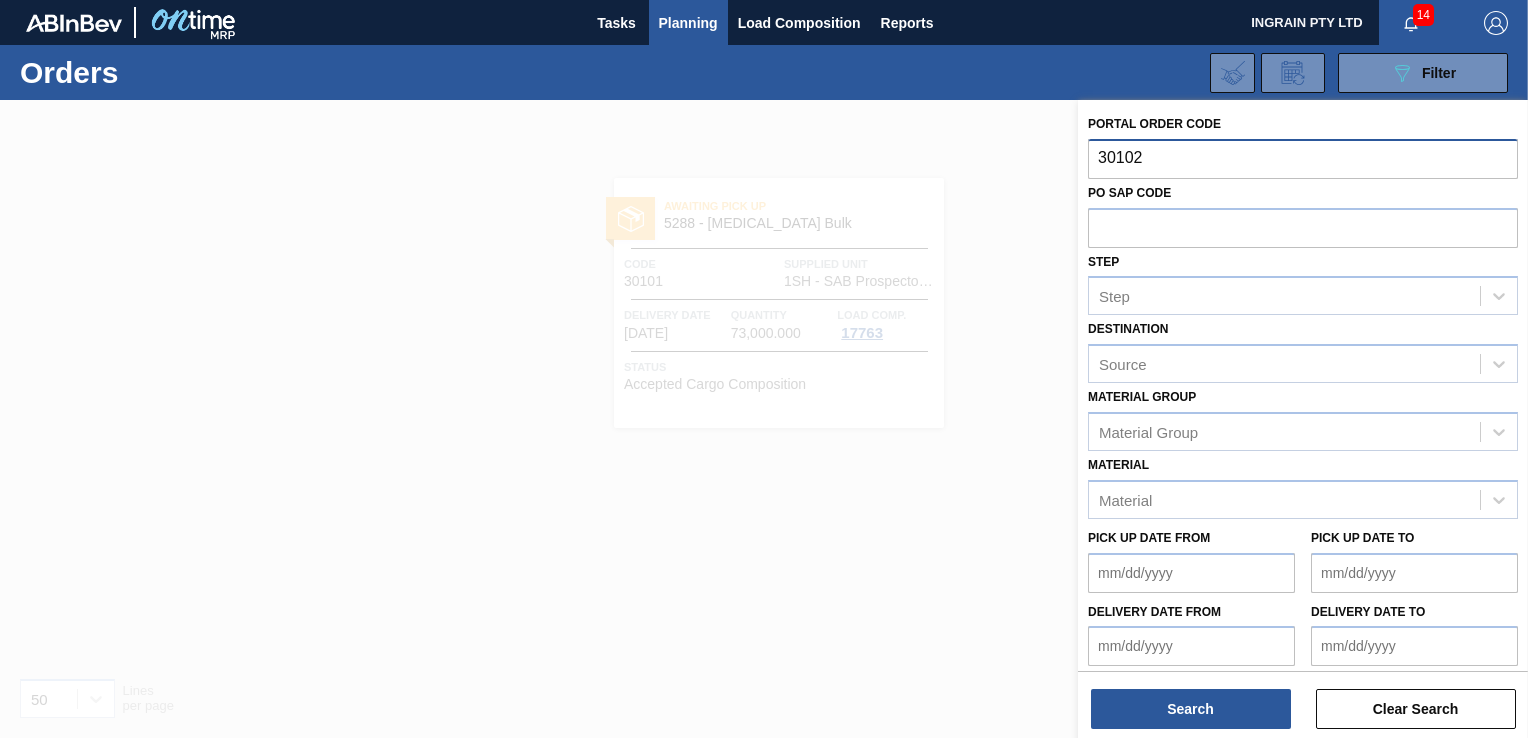 type 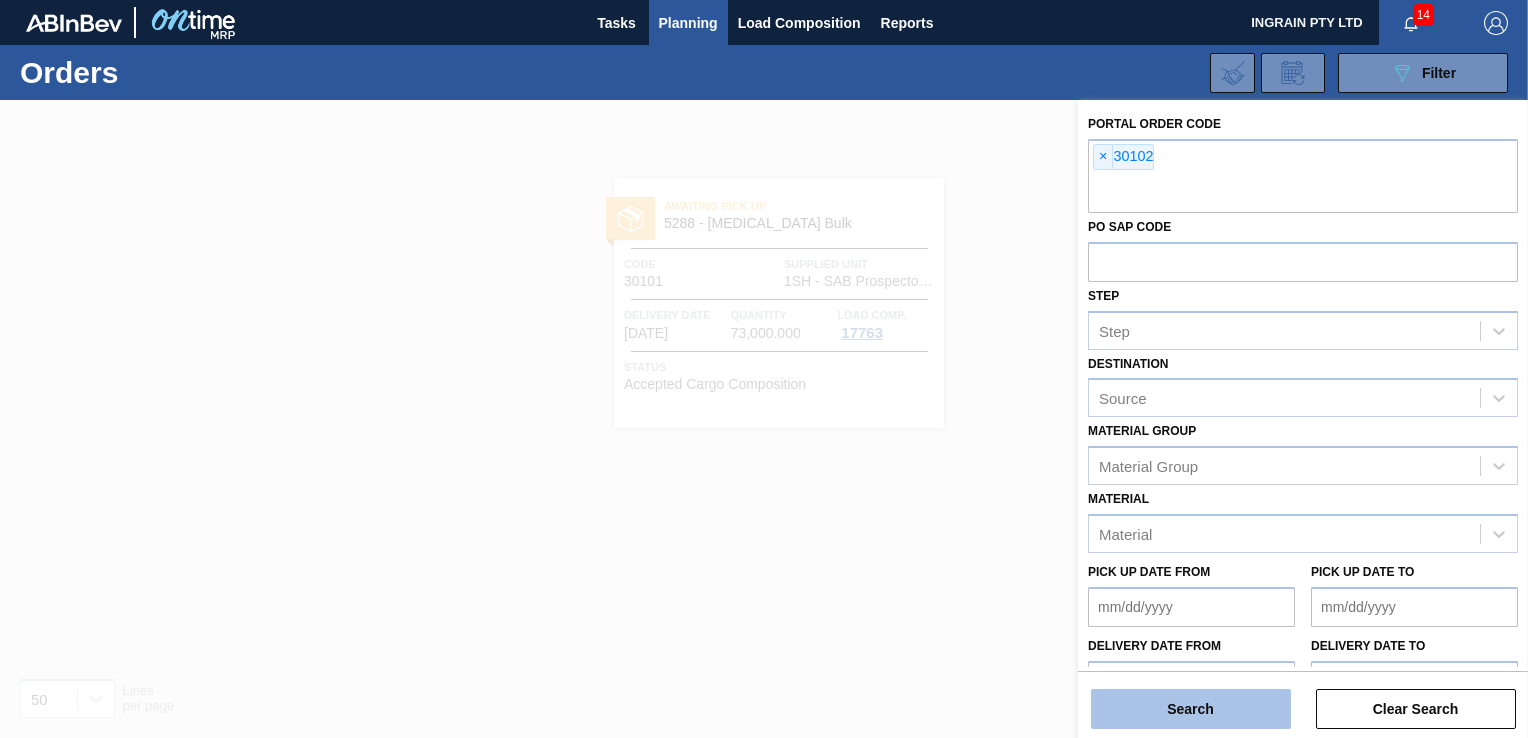 click on "Search" at bounding box center (1191, 709) 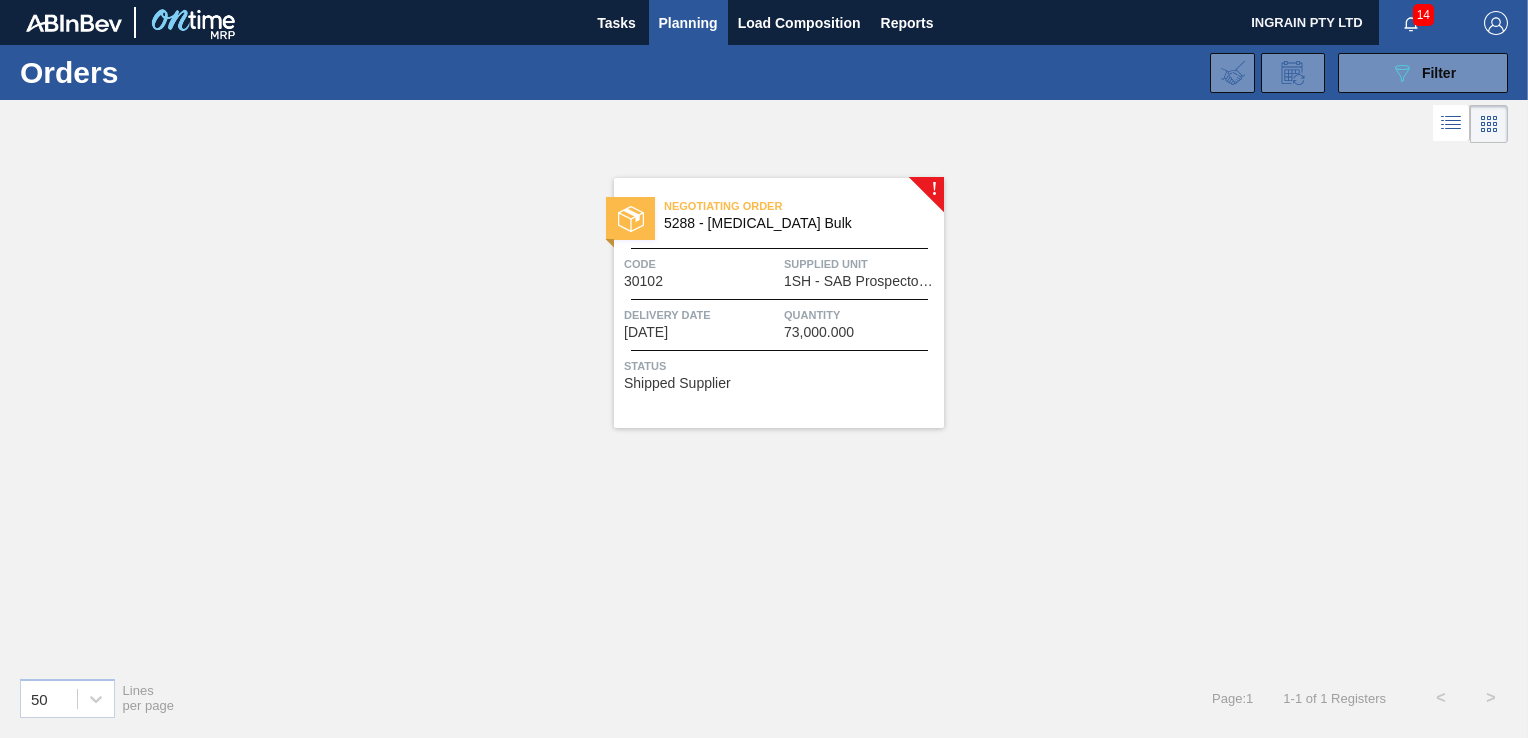 click on "Negotiating Order 5288 - Dextrose Bulk Code 30102 Supplied Unit 1SH - SAB Prospecton Brewery Delivery Date 07/29/2025 Quantity 73,000.000 Status Shipped Supplier" at bounding box center (779, 303) 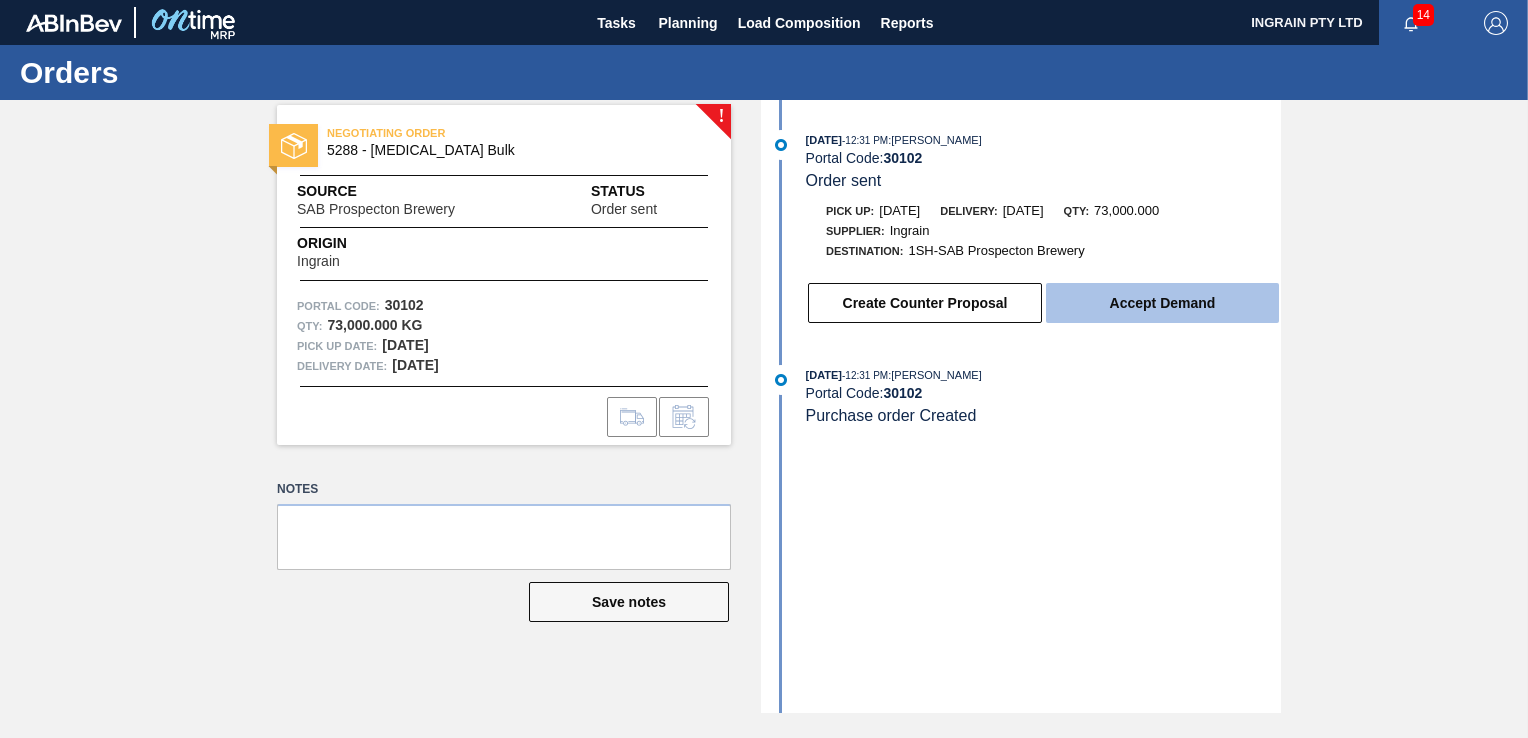 click on "Accept Demand" at bounding box center (1162, 303) 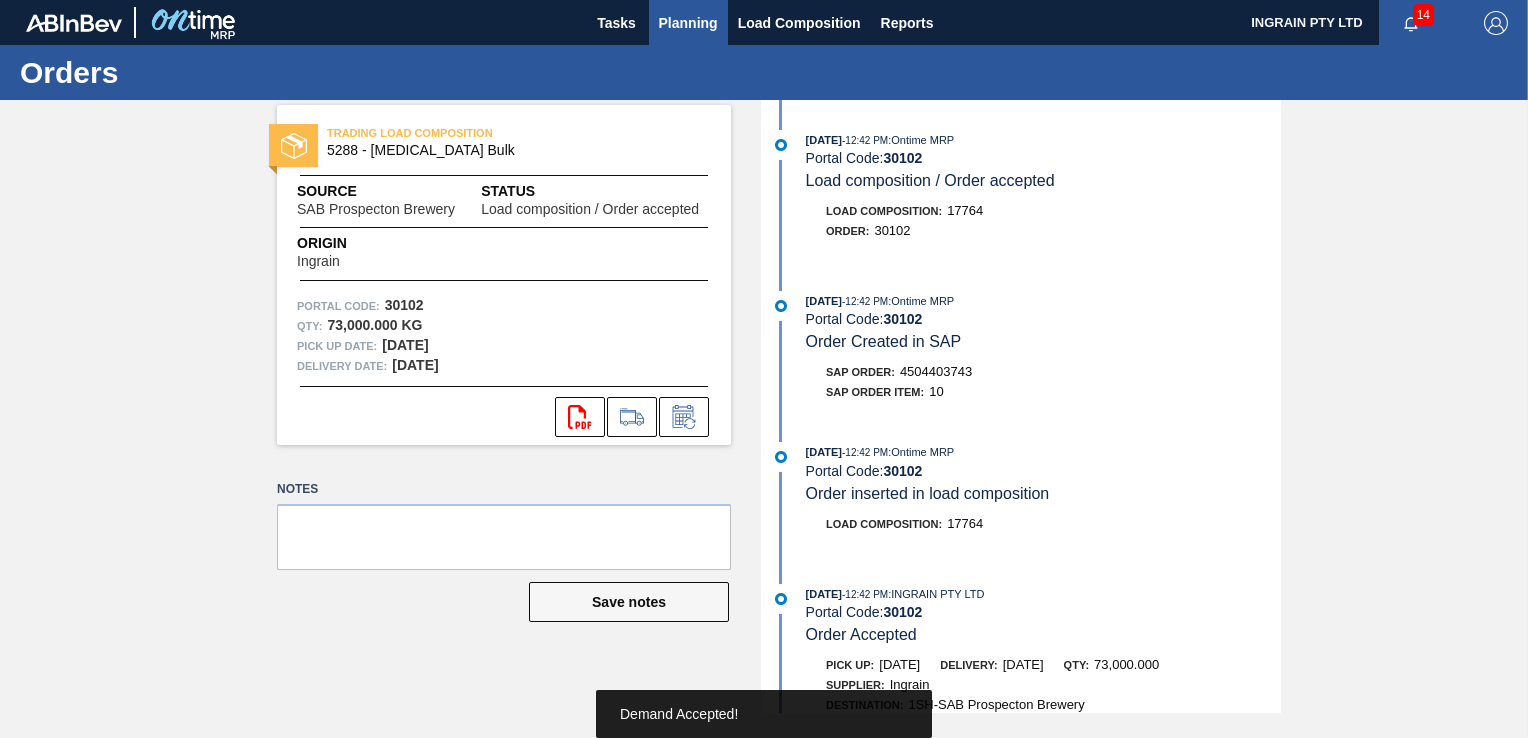 click on "Planning" at bounding box center [688, 23] 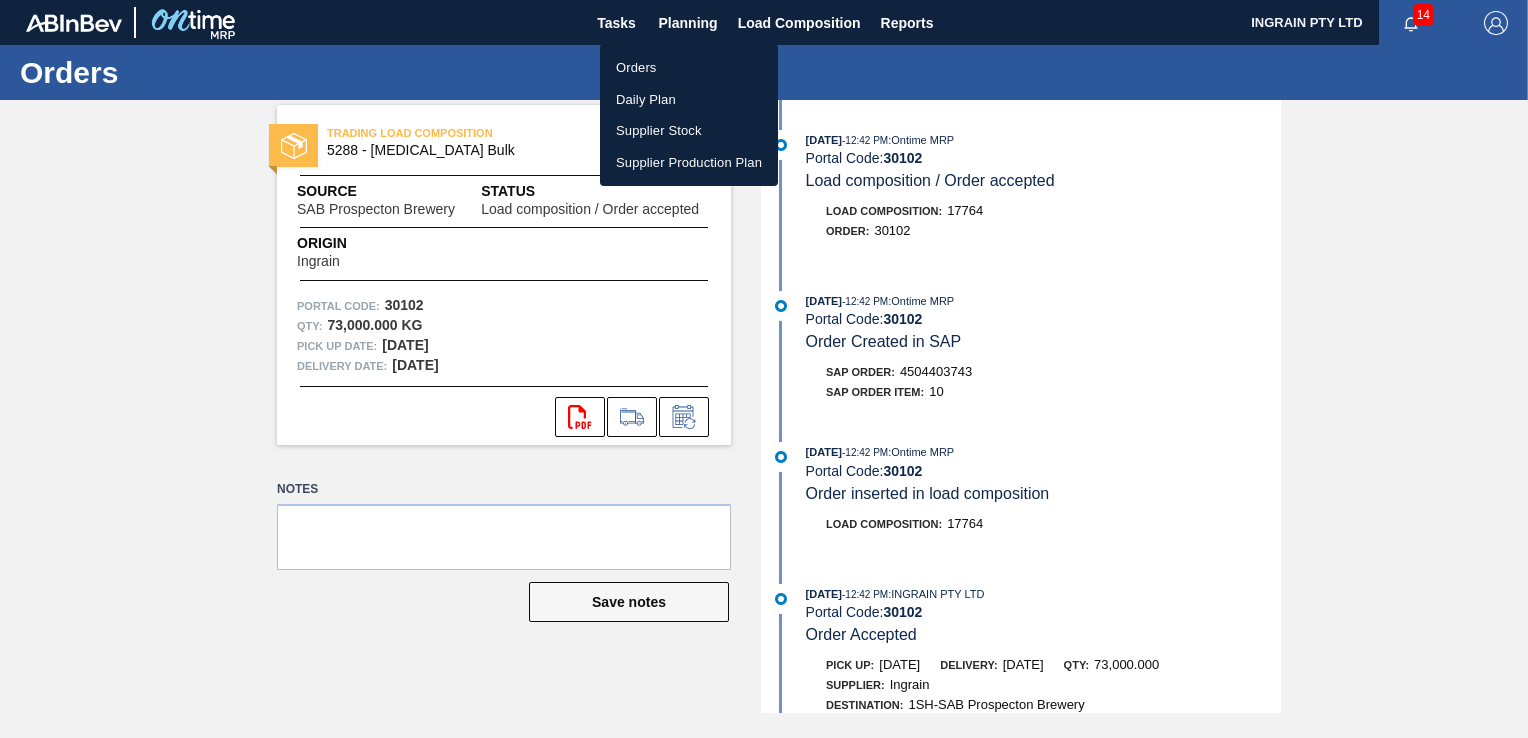 click on "Orders" at bounding box center [689, 68] 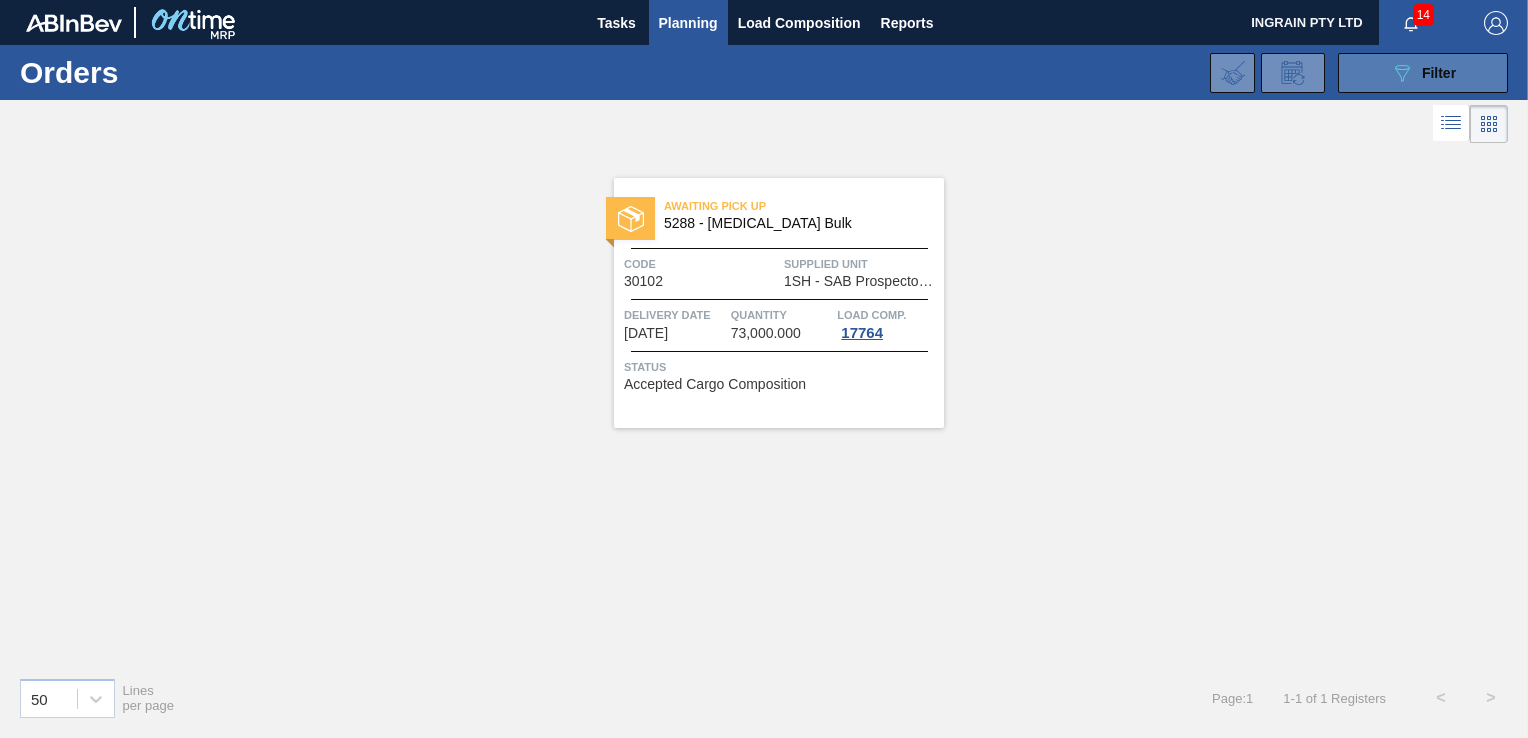 click on "Filter" at bounding box center (1439, 73) 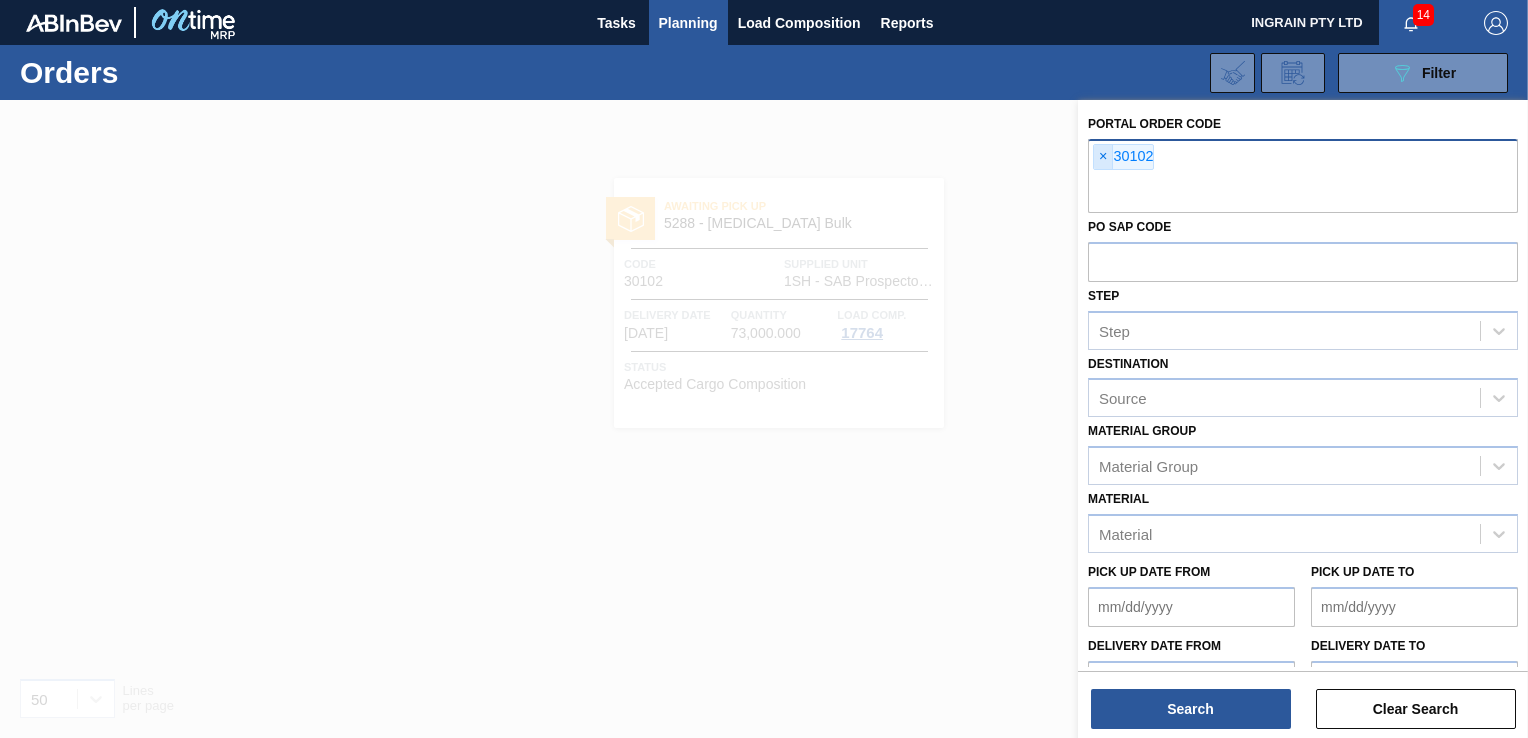 click on "×" at bounding box center (1103, 157) 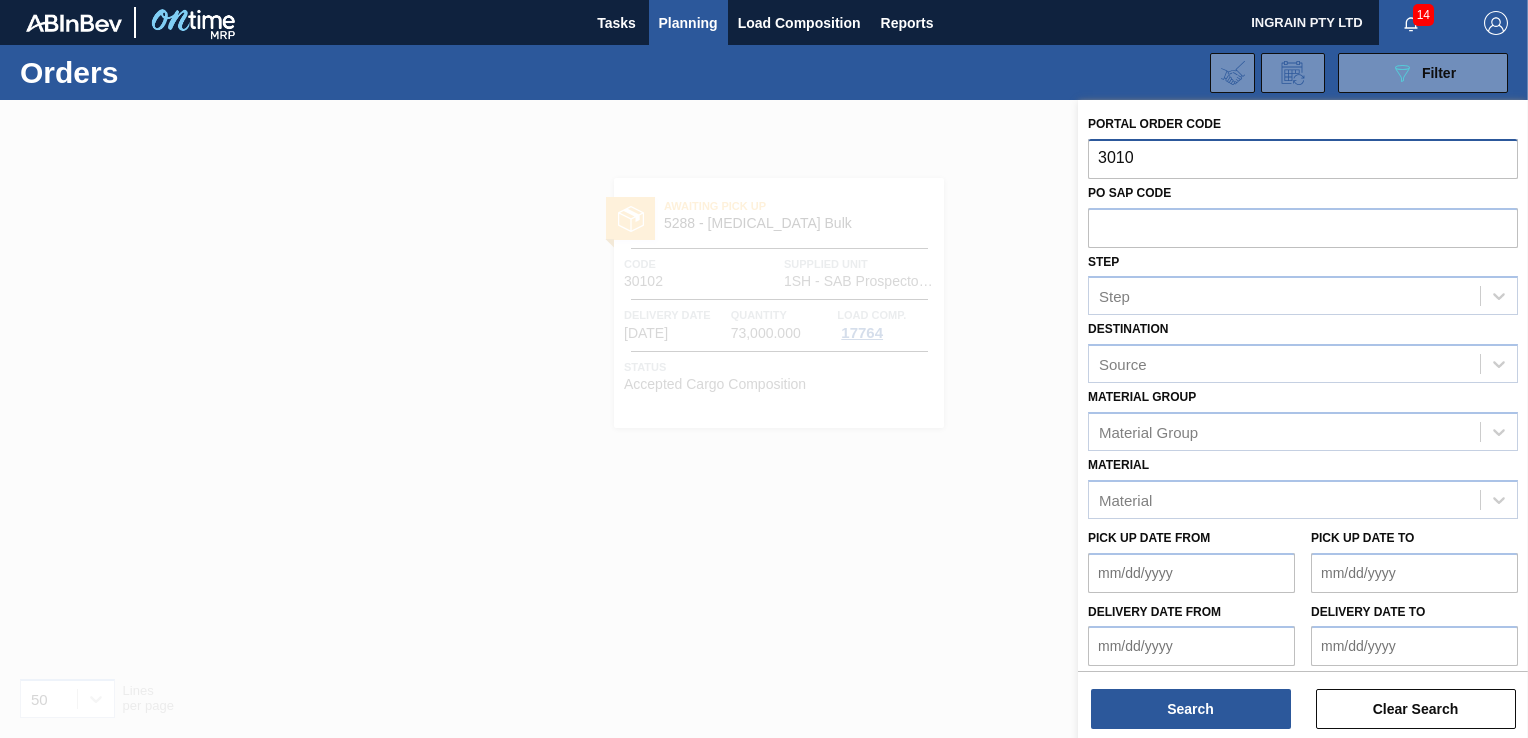 type on "30103" 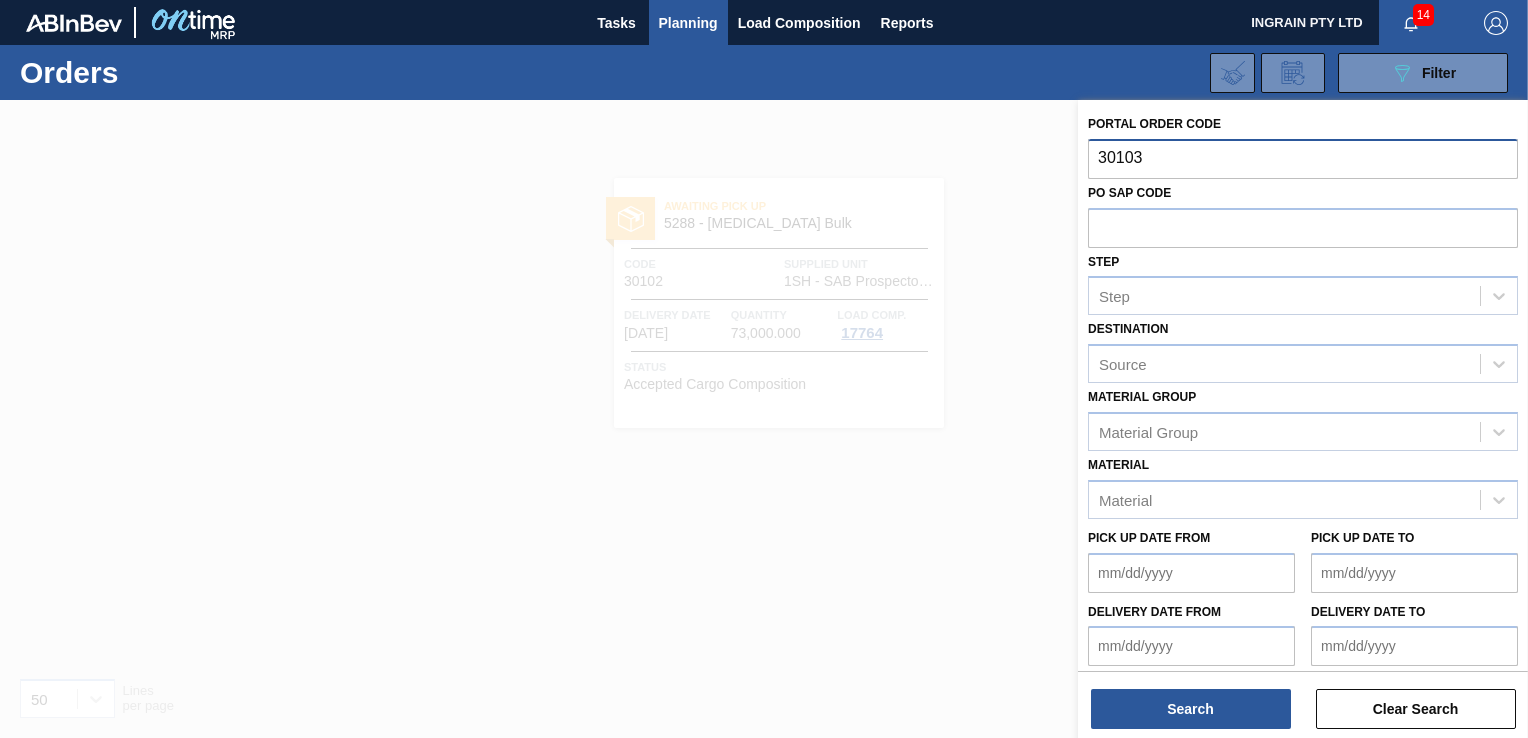 type 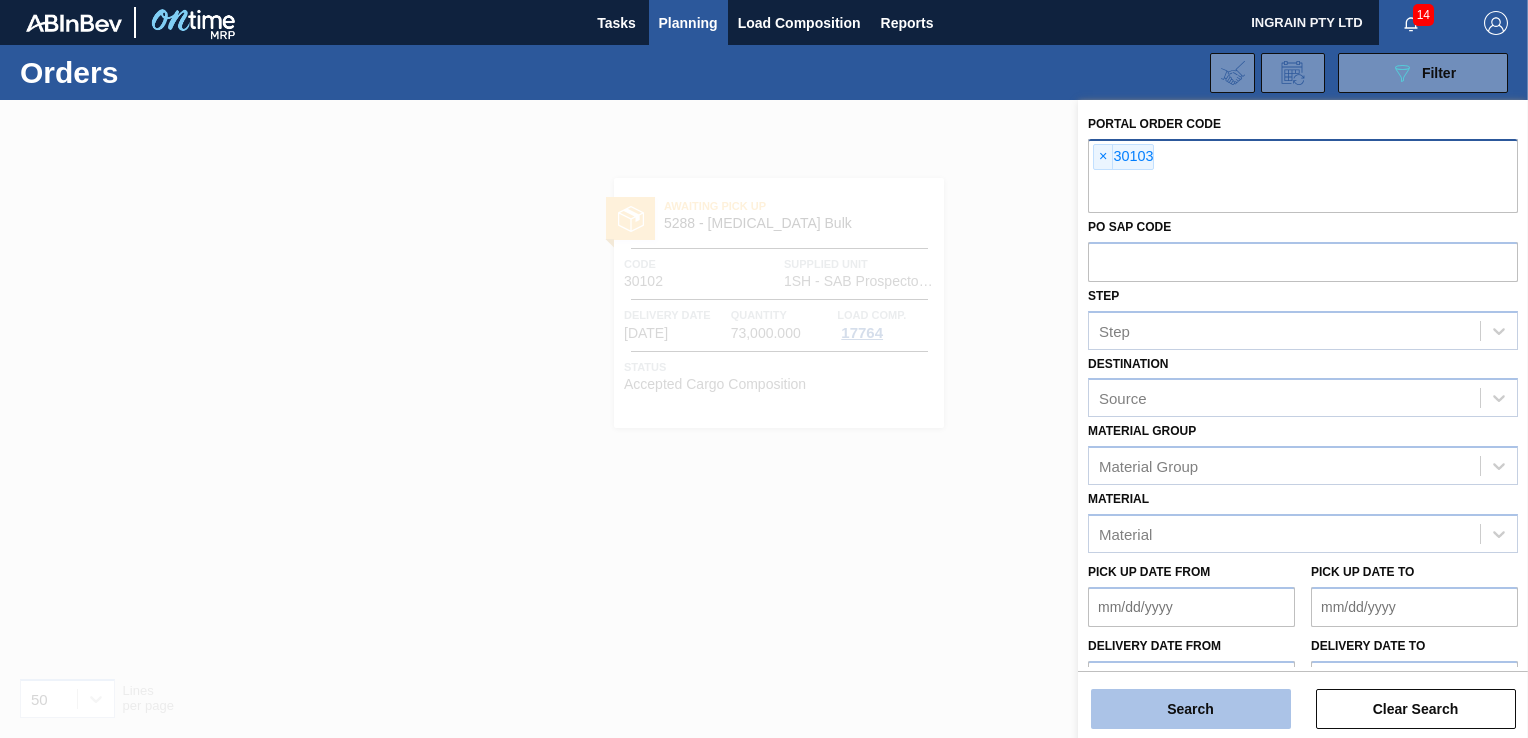 click on "Search" at bounding box center (1191, 709) 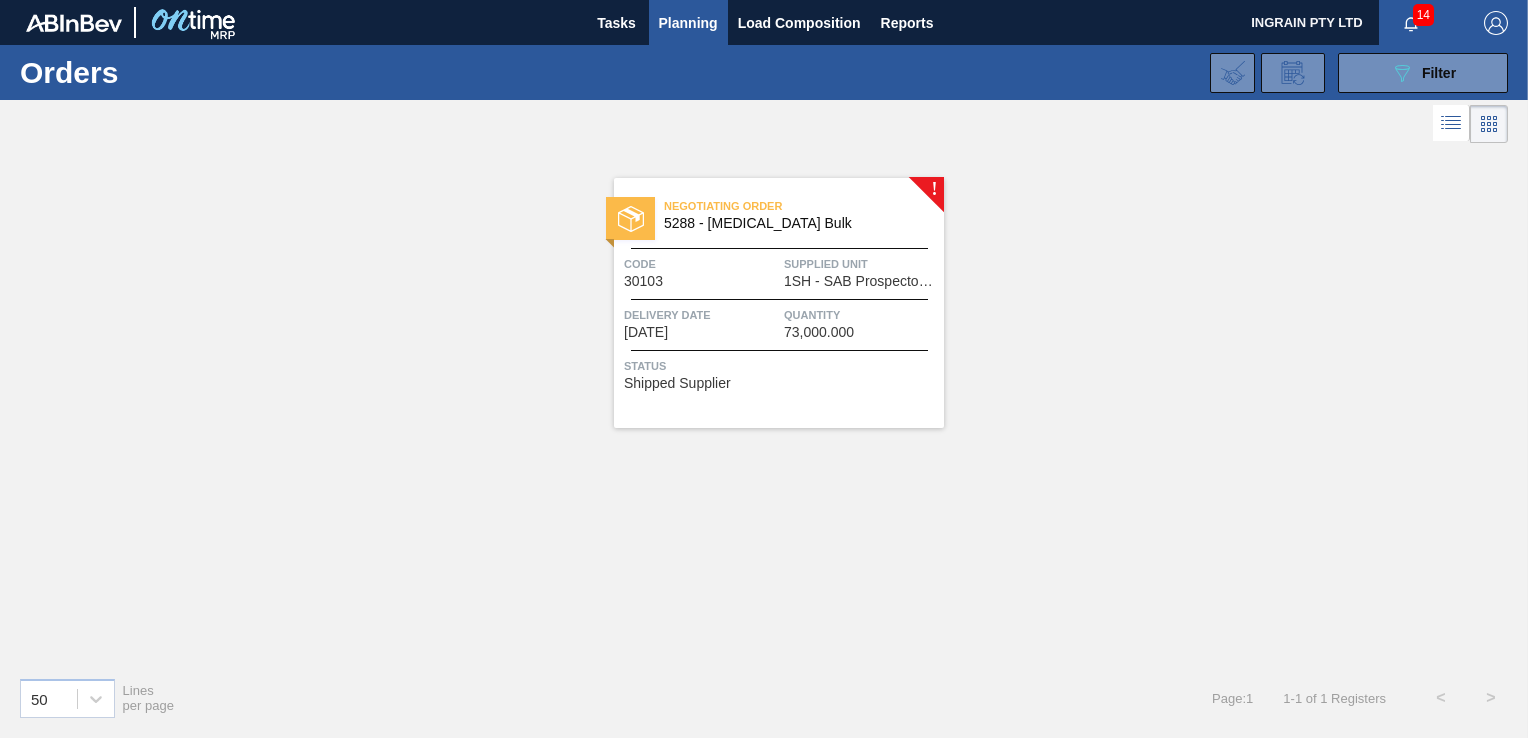 click on "Quantity" at bounding box center (861, 315) 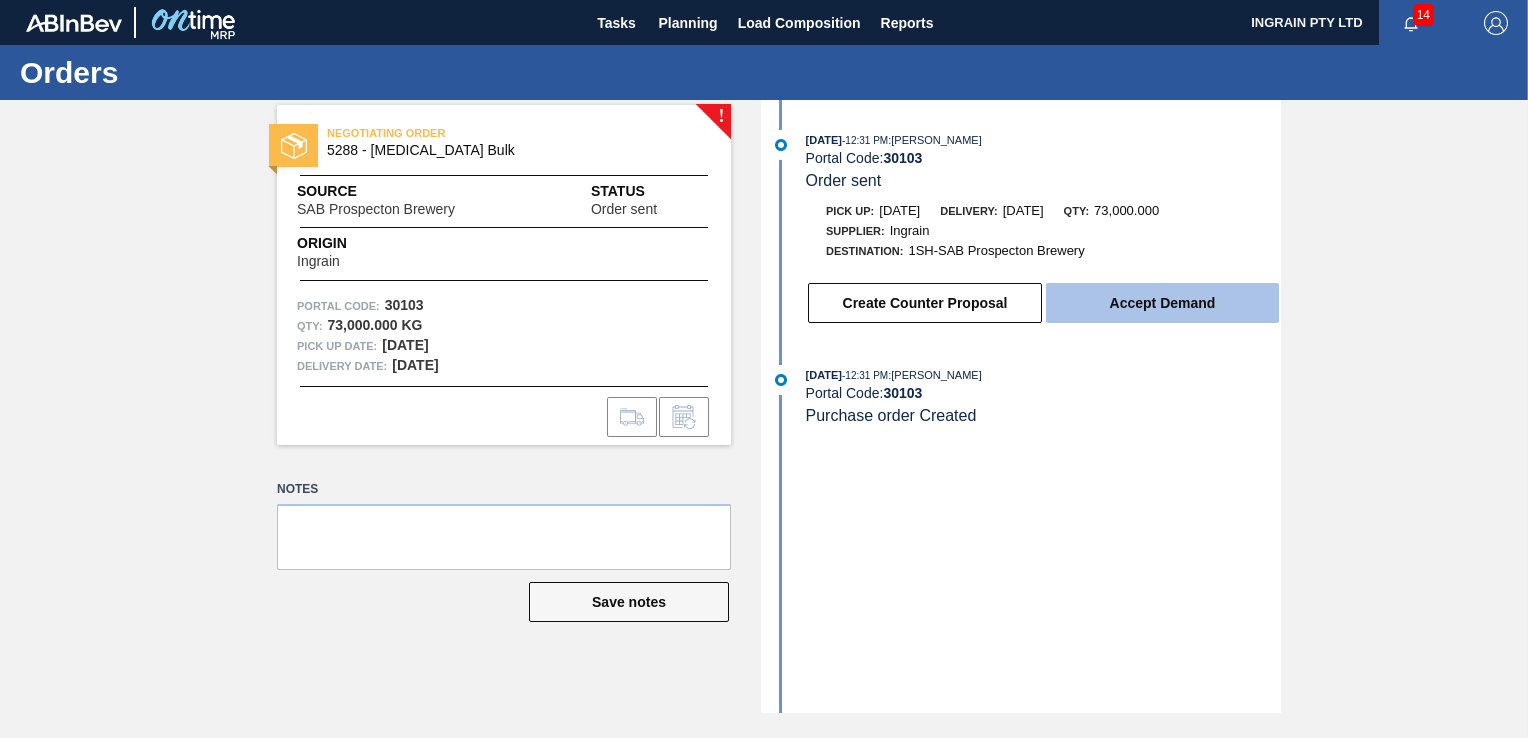 click on "Accept Demand" at bounding box center (1162, 303) 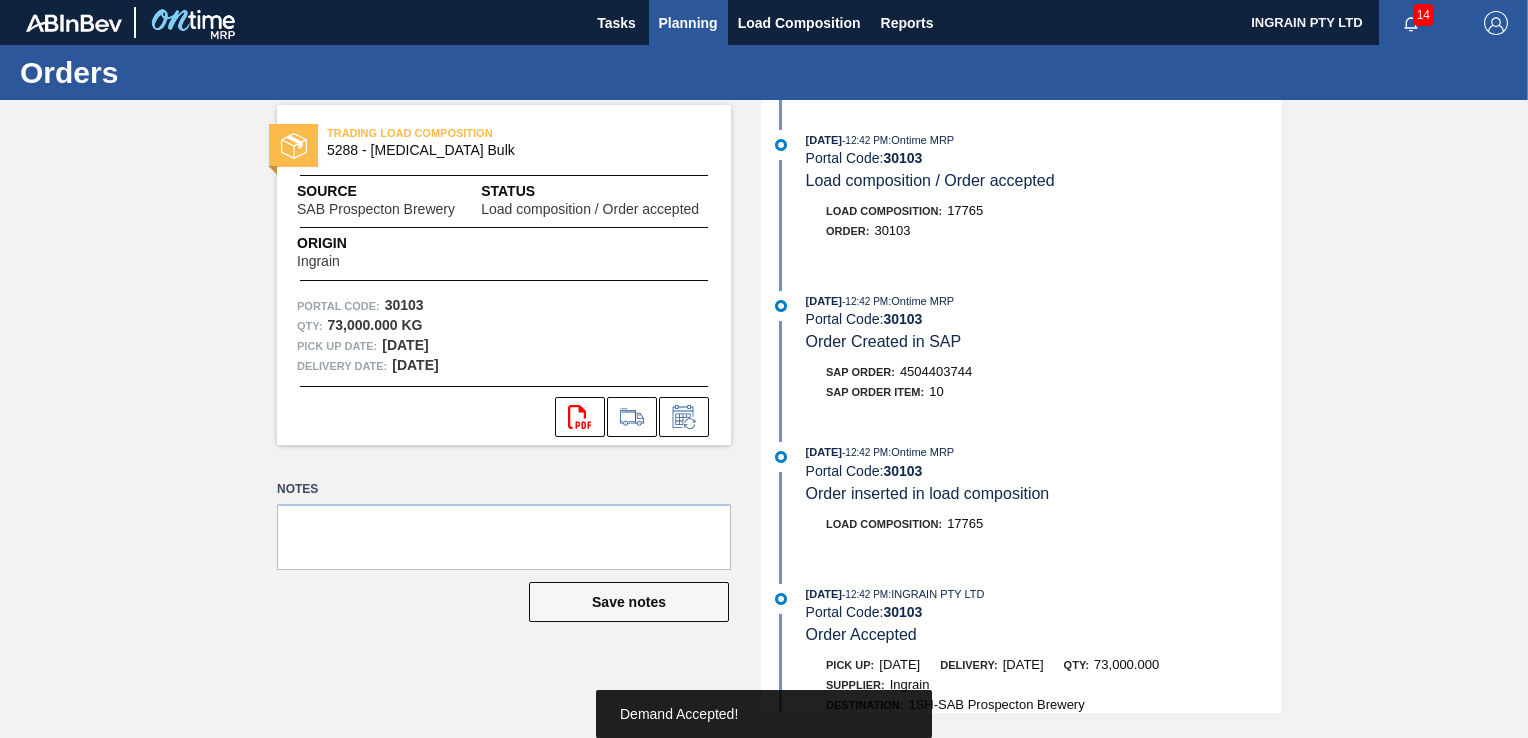 click on "Planning" at bounding box center [688, 23] 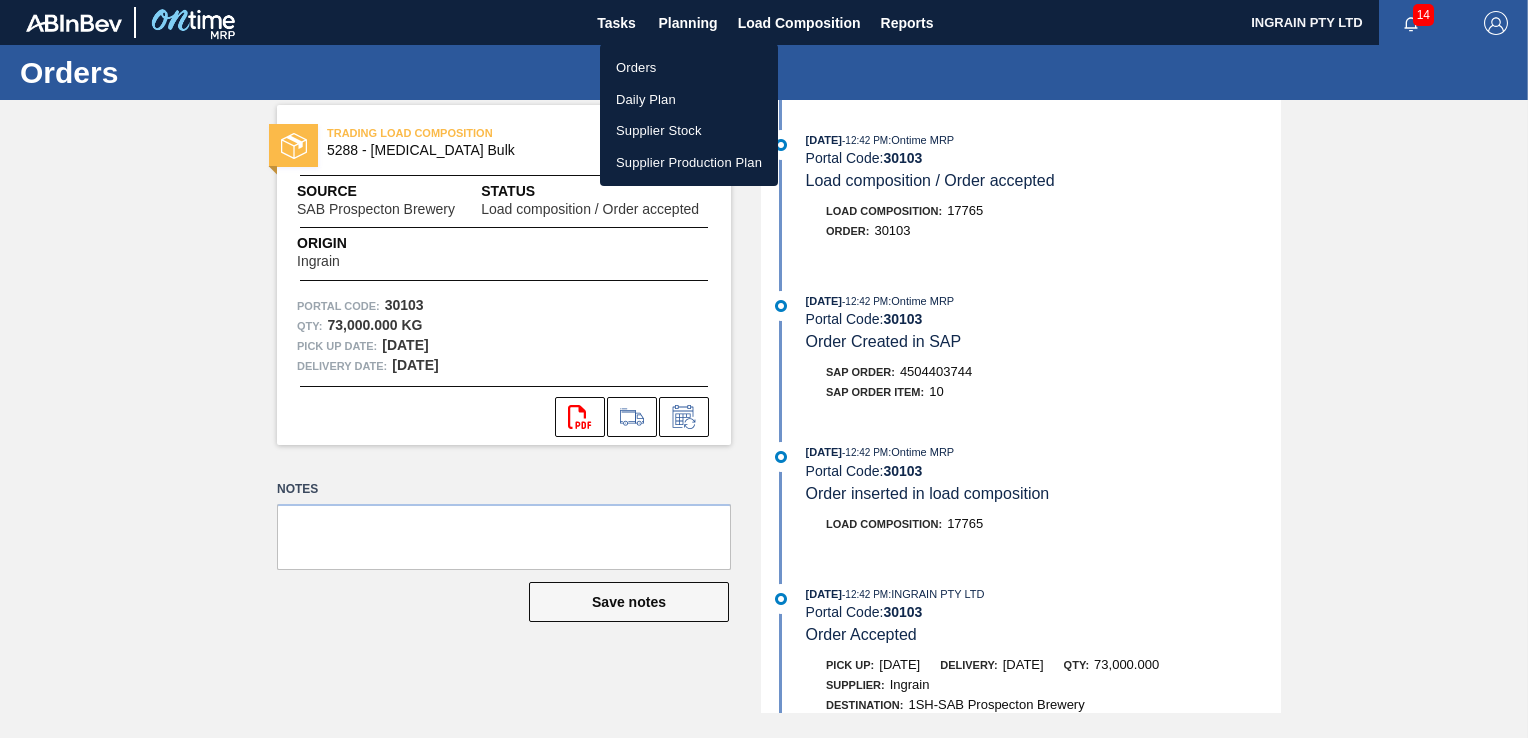click on "Orders" at bounding box center (689, 68) 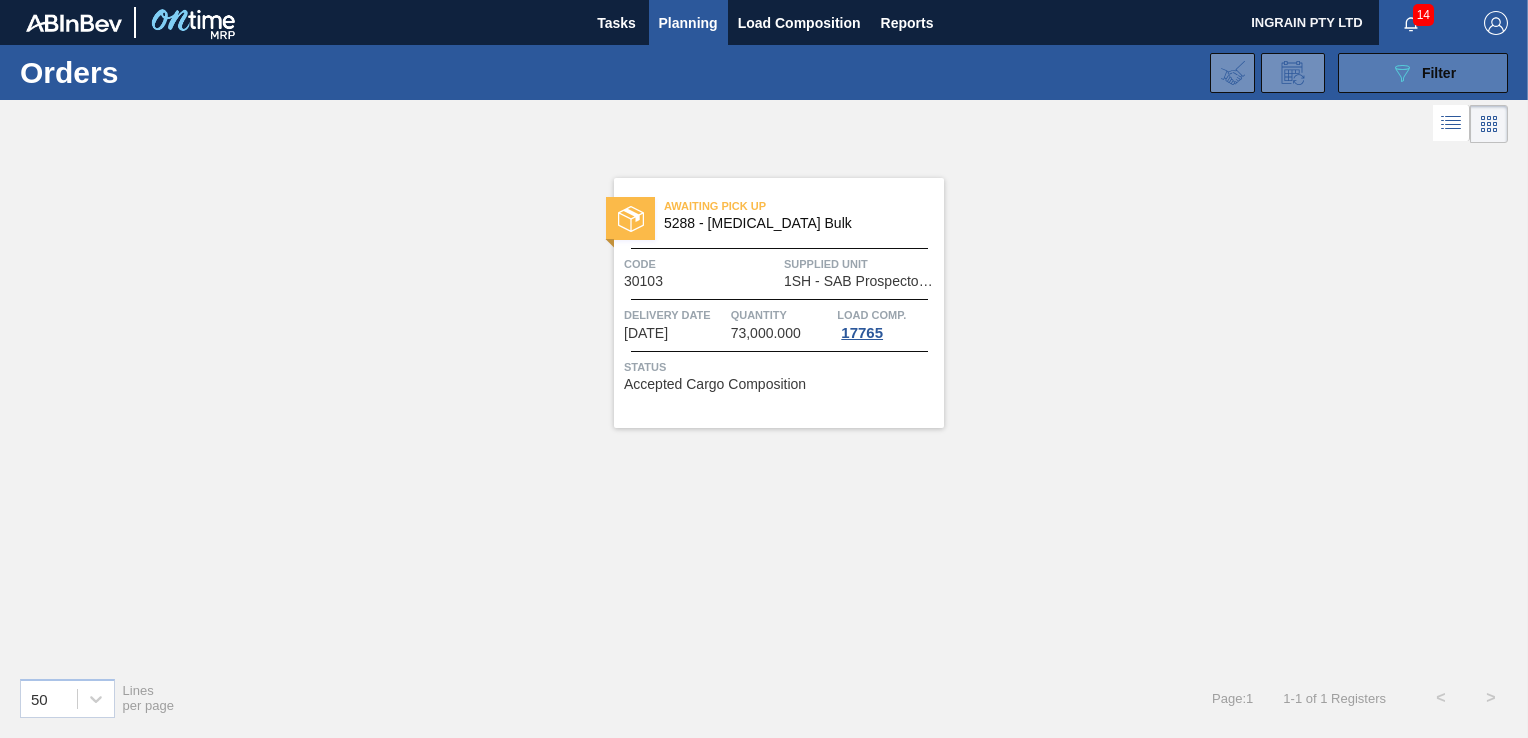 click on "Filter" at bounding box center [1439, 73] 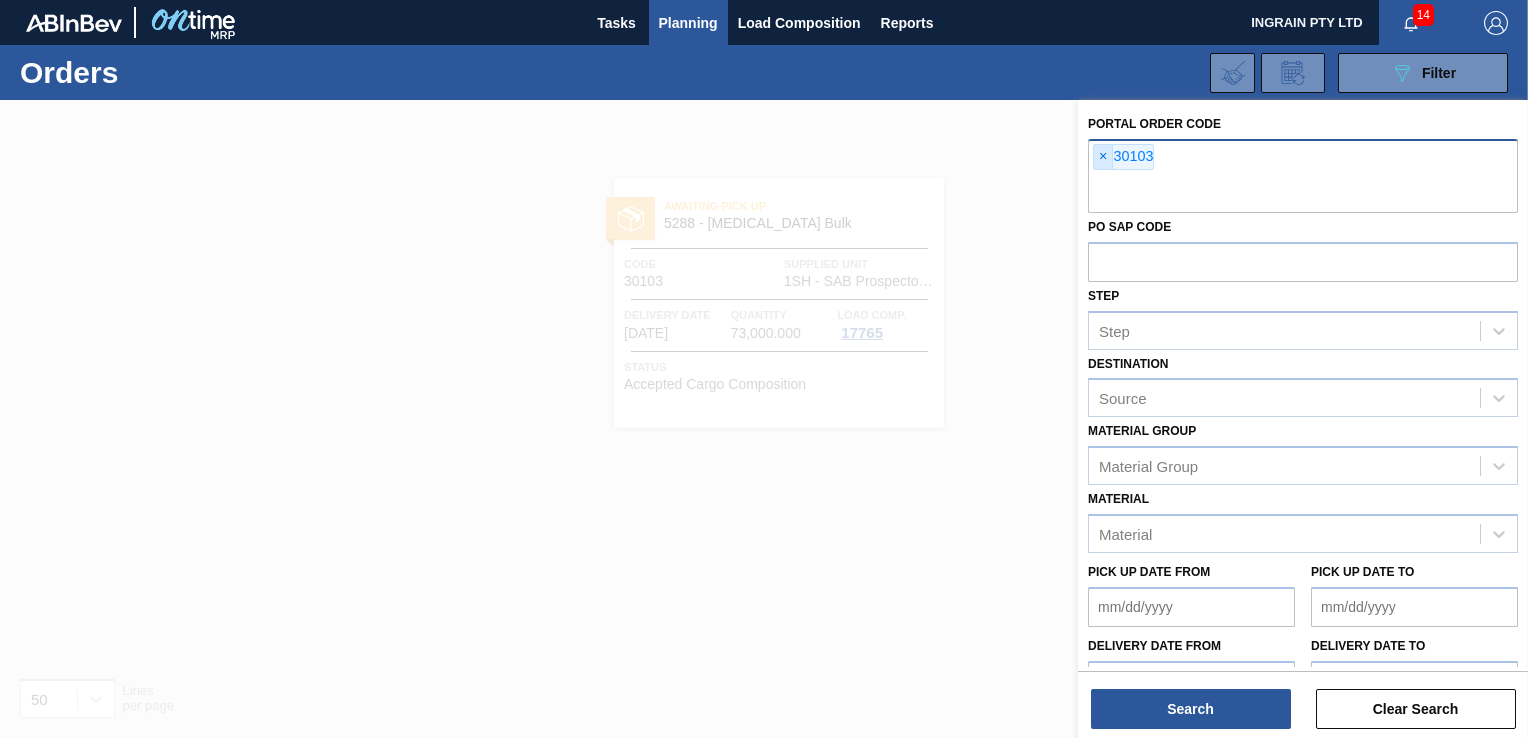 click on "×" at bounding box center (1103, 157) 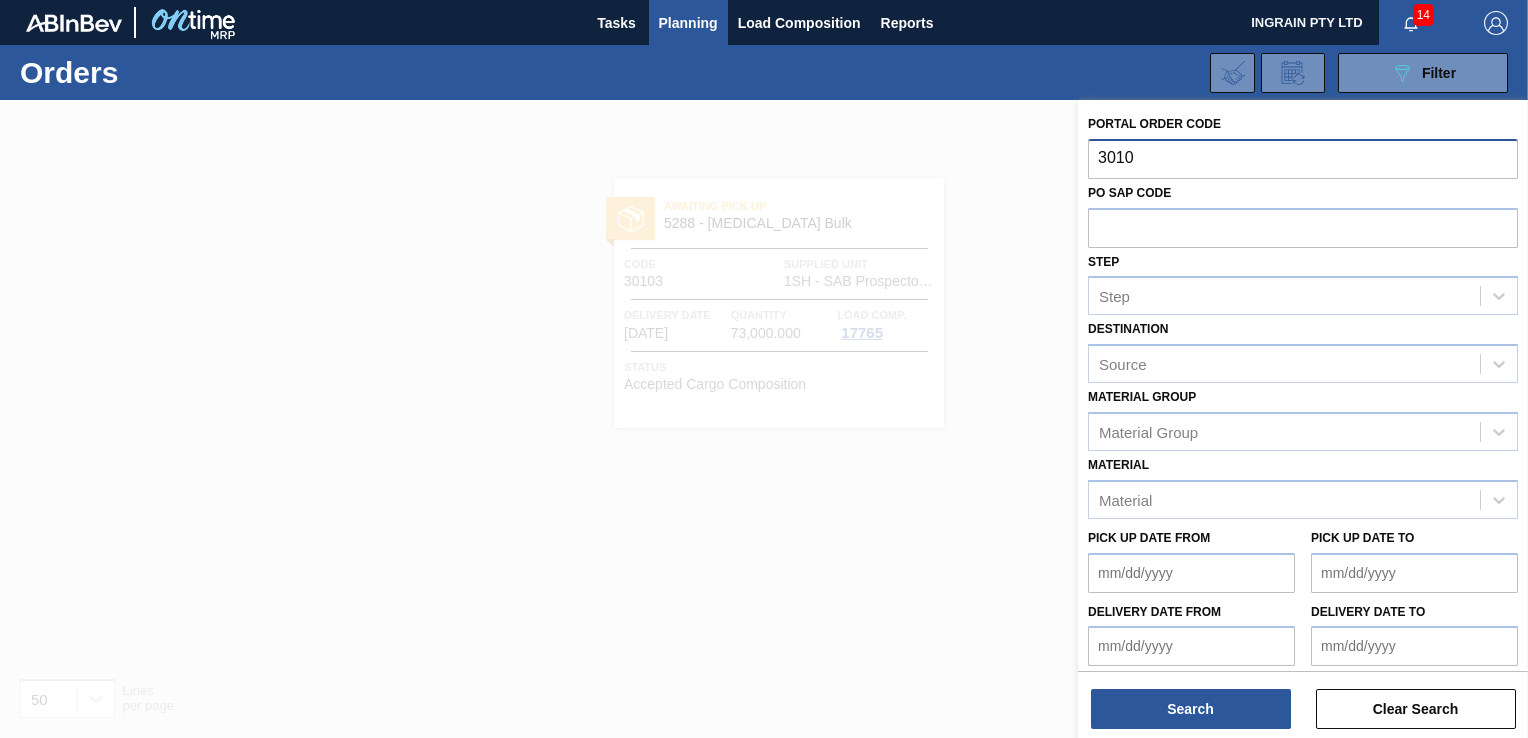 type on "30104" 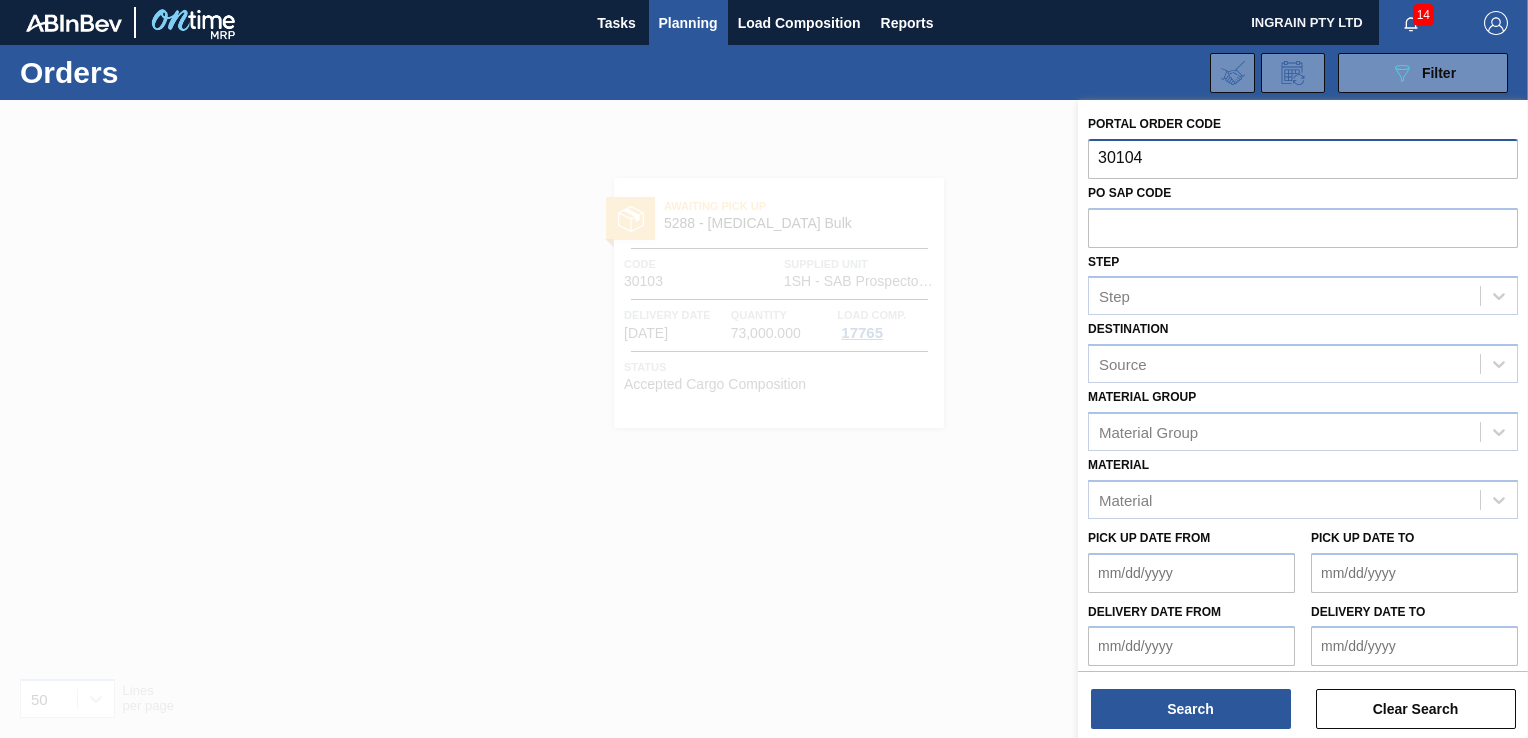 type 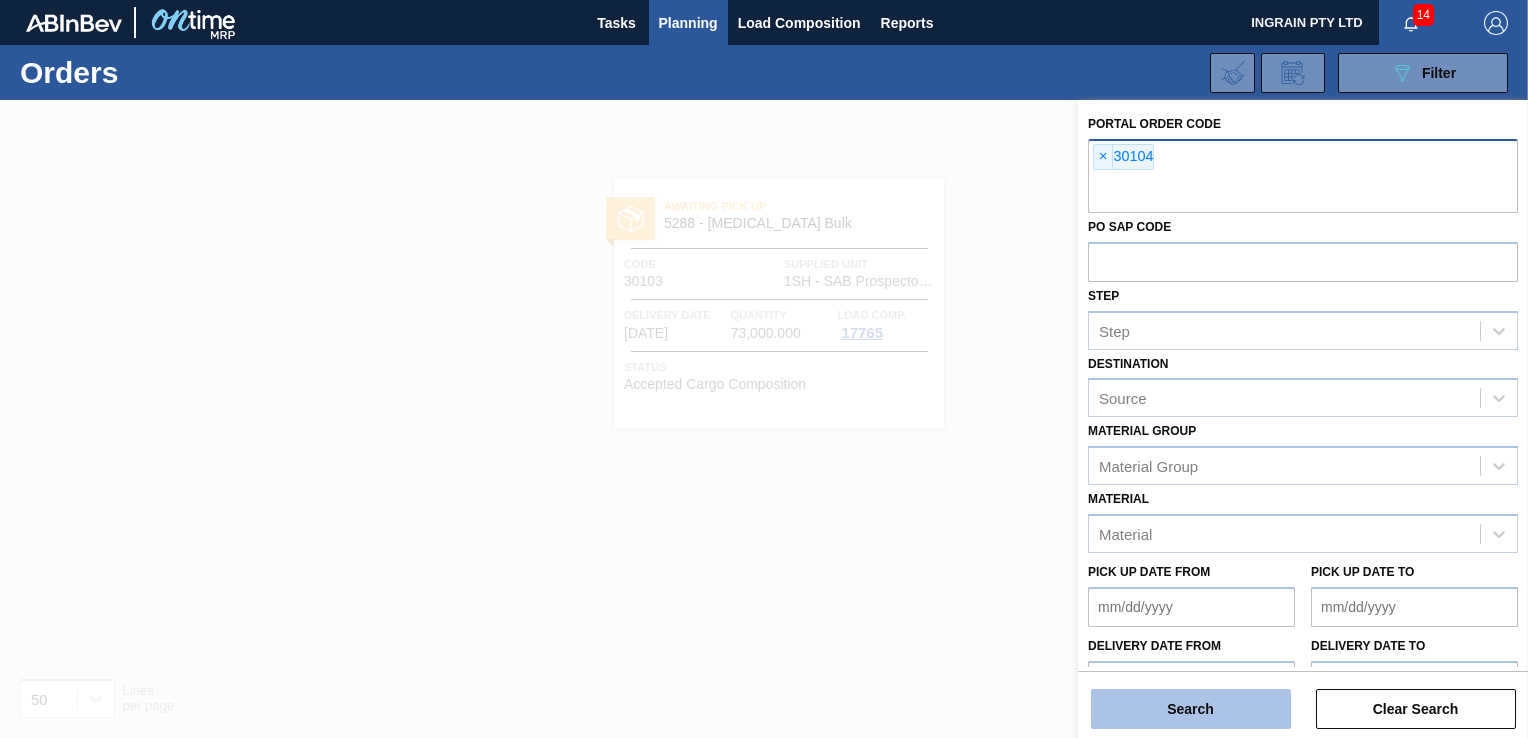 click on "Search" at bounding box center (1191, 709) 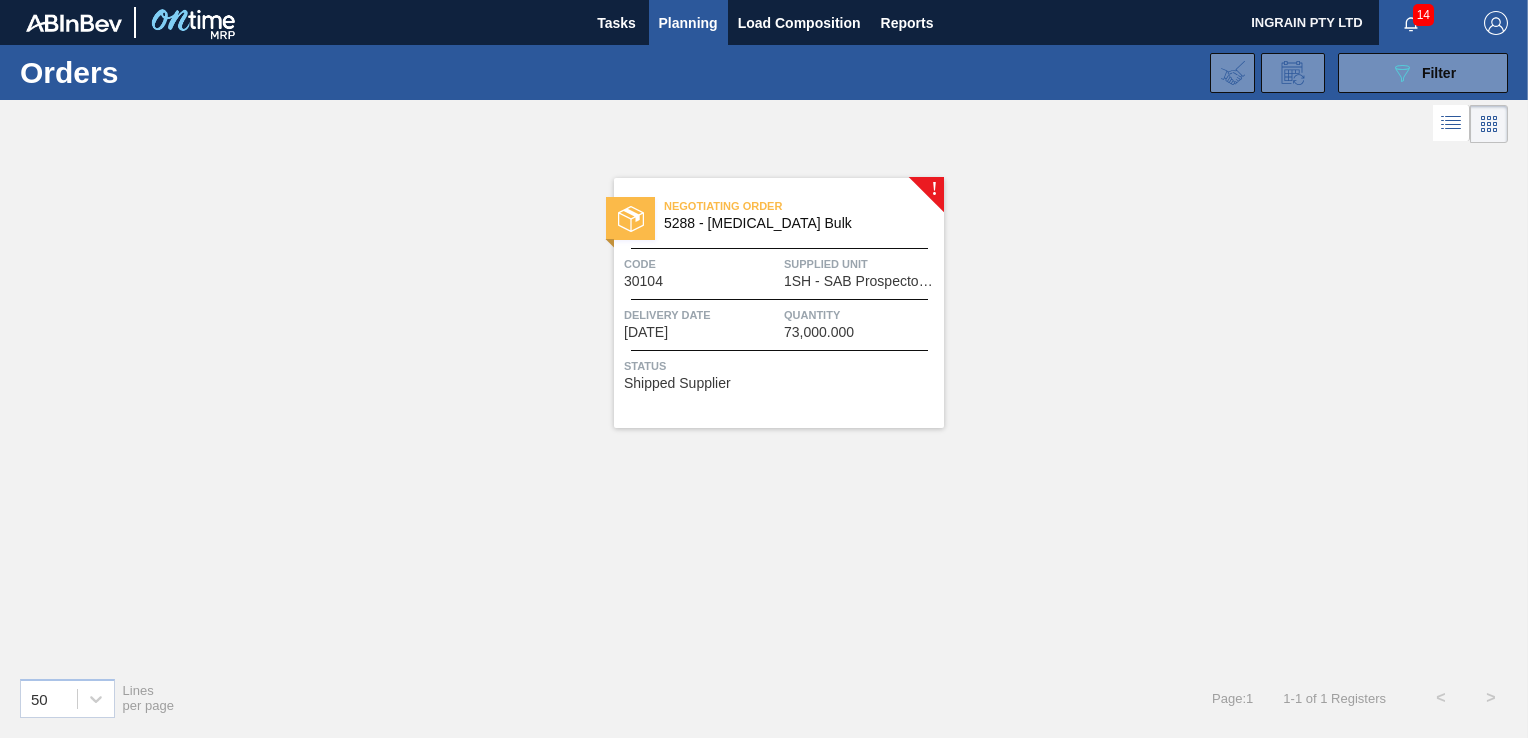 click on "1SH - SAB Prospecton Brewery" at bounding box center (861, 281) 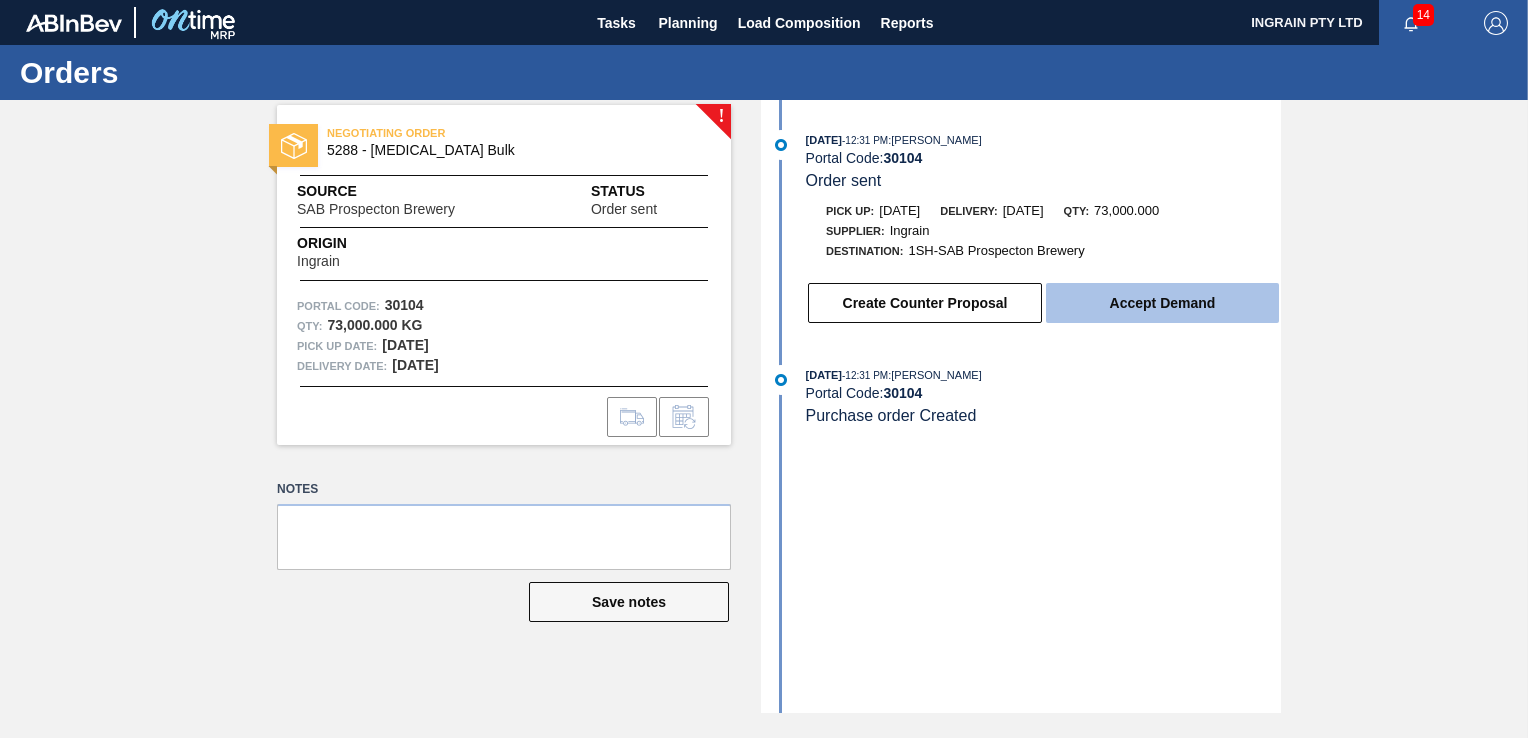 click on "Accept Demand" at bounding box center (1162, 303) 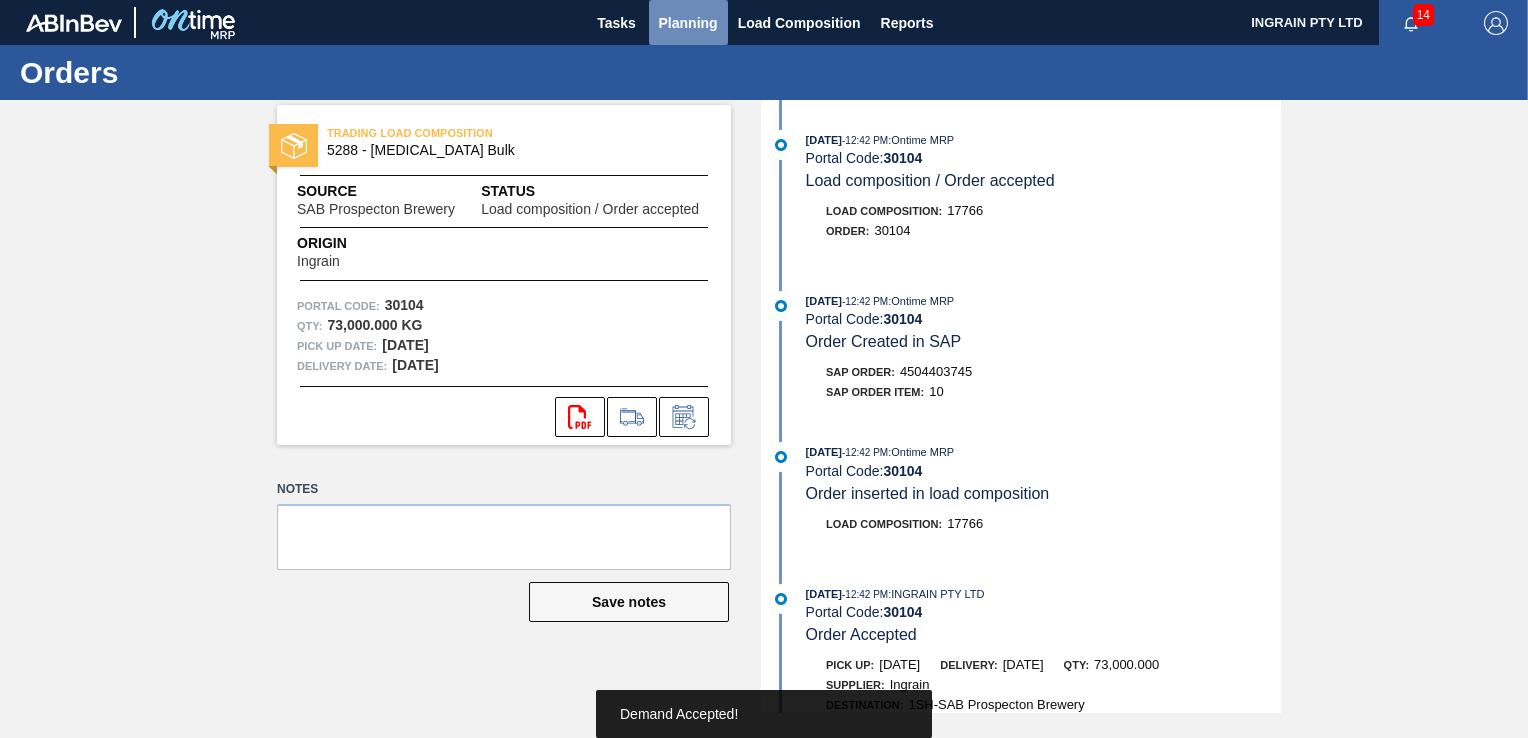 click on "Planning" at bounding box center (688, 23) 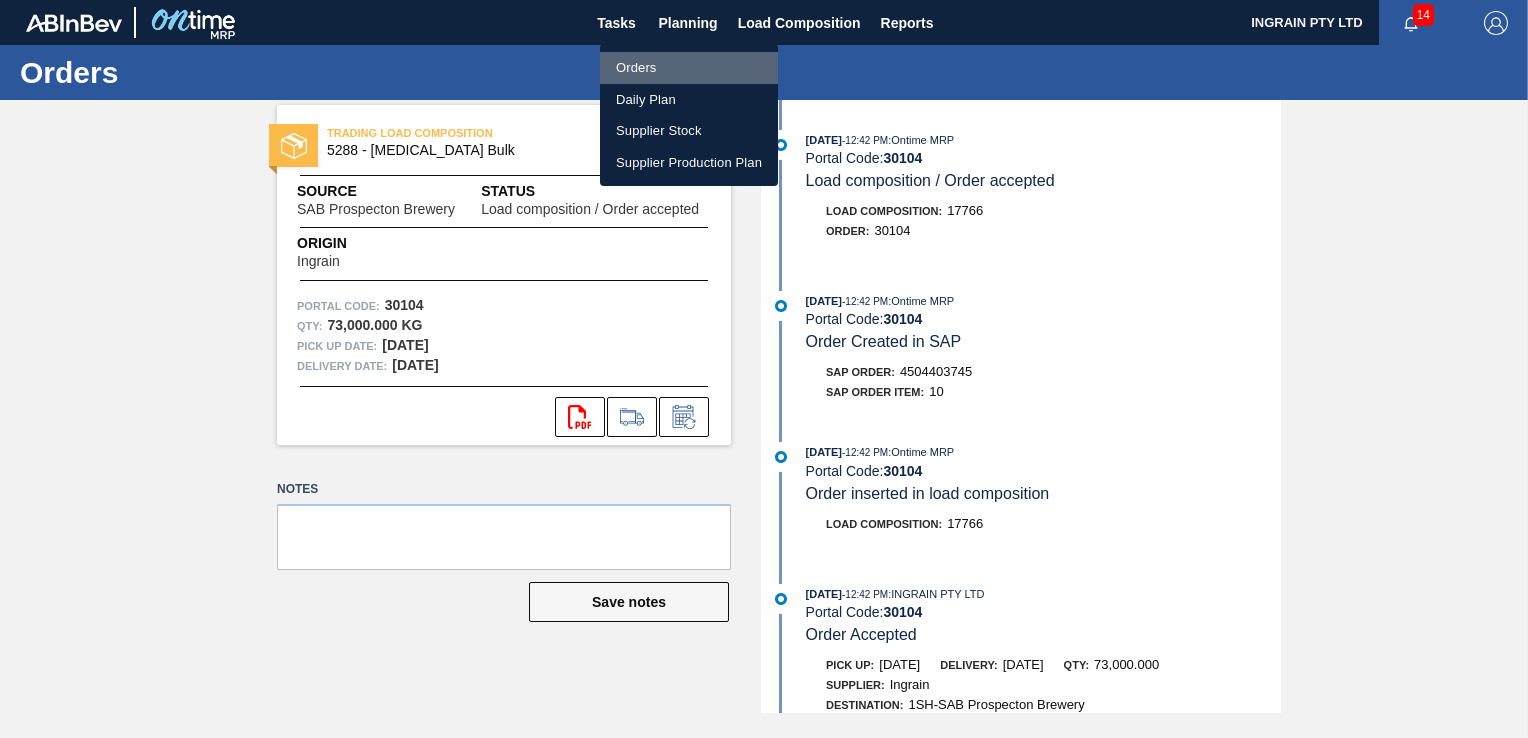 click on "Orders" at bounding box center [689, 68] 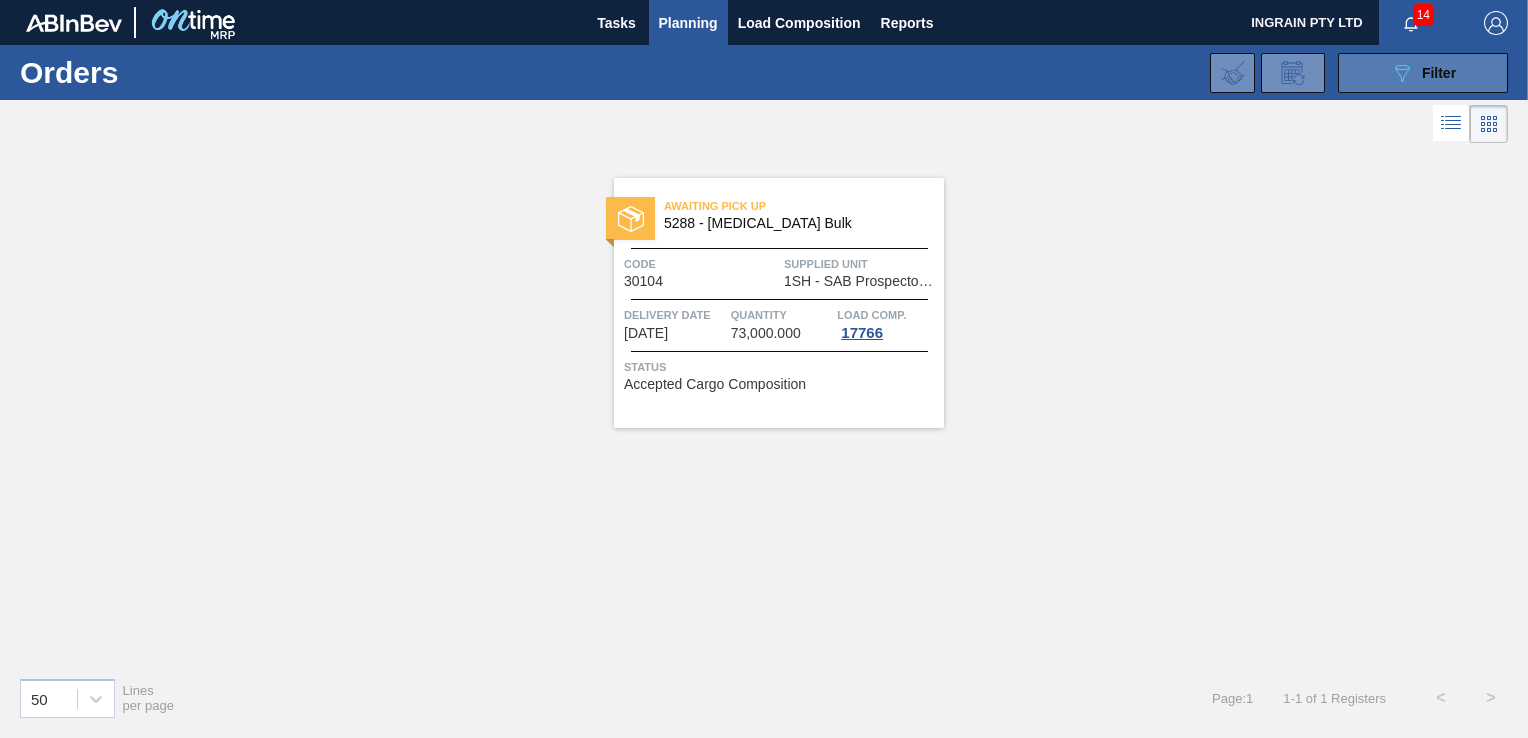 click on "089F7B8B-B2A5-4AFE-B5C0-19BA573D28AC Filter" at bounding box center (1423, 73) 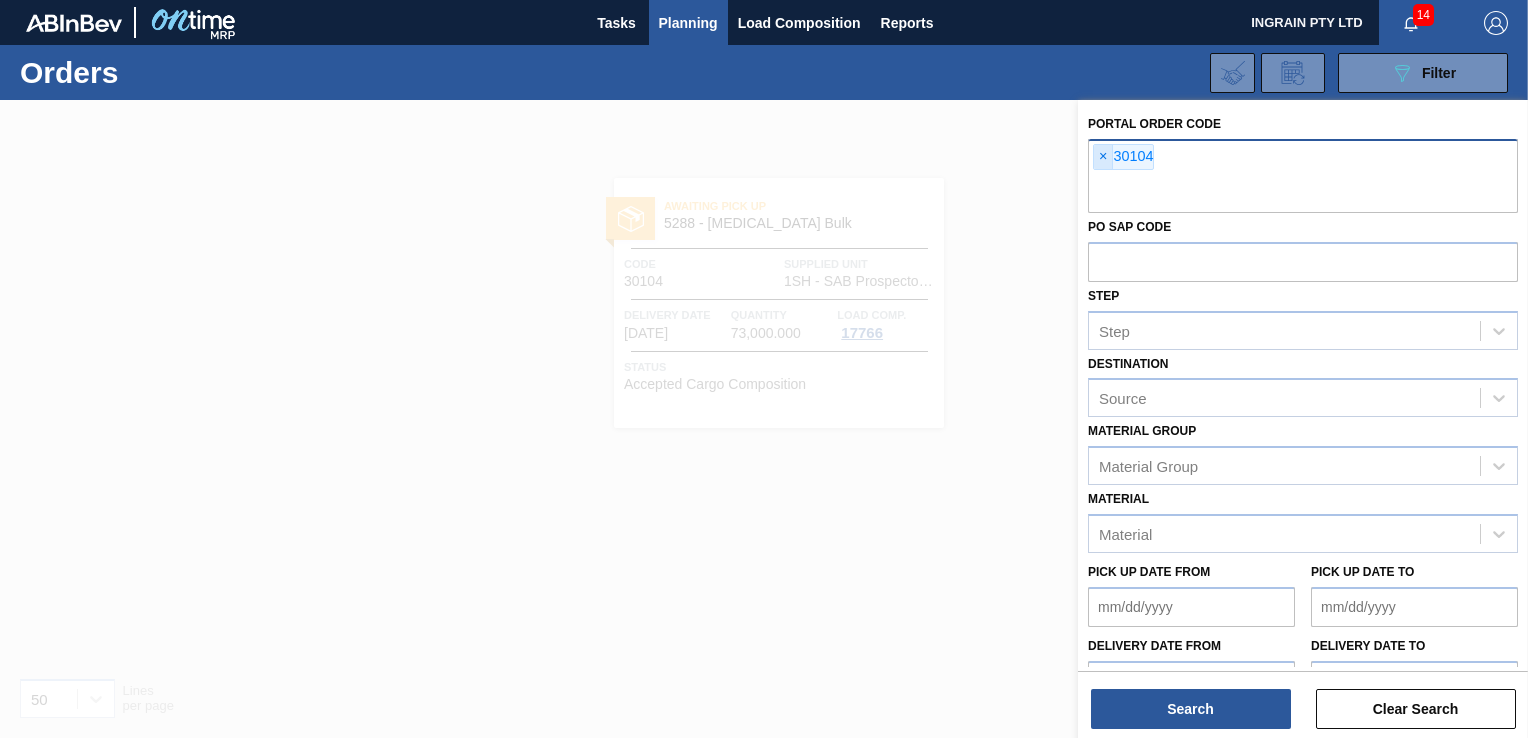 click on "×" at bounding box center [1103, 157] 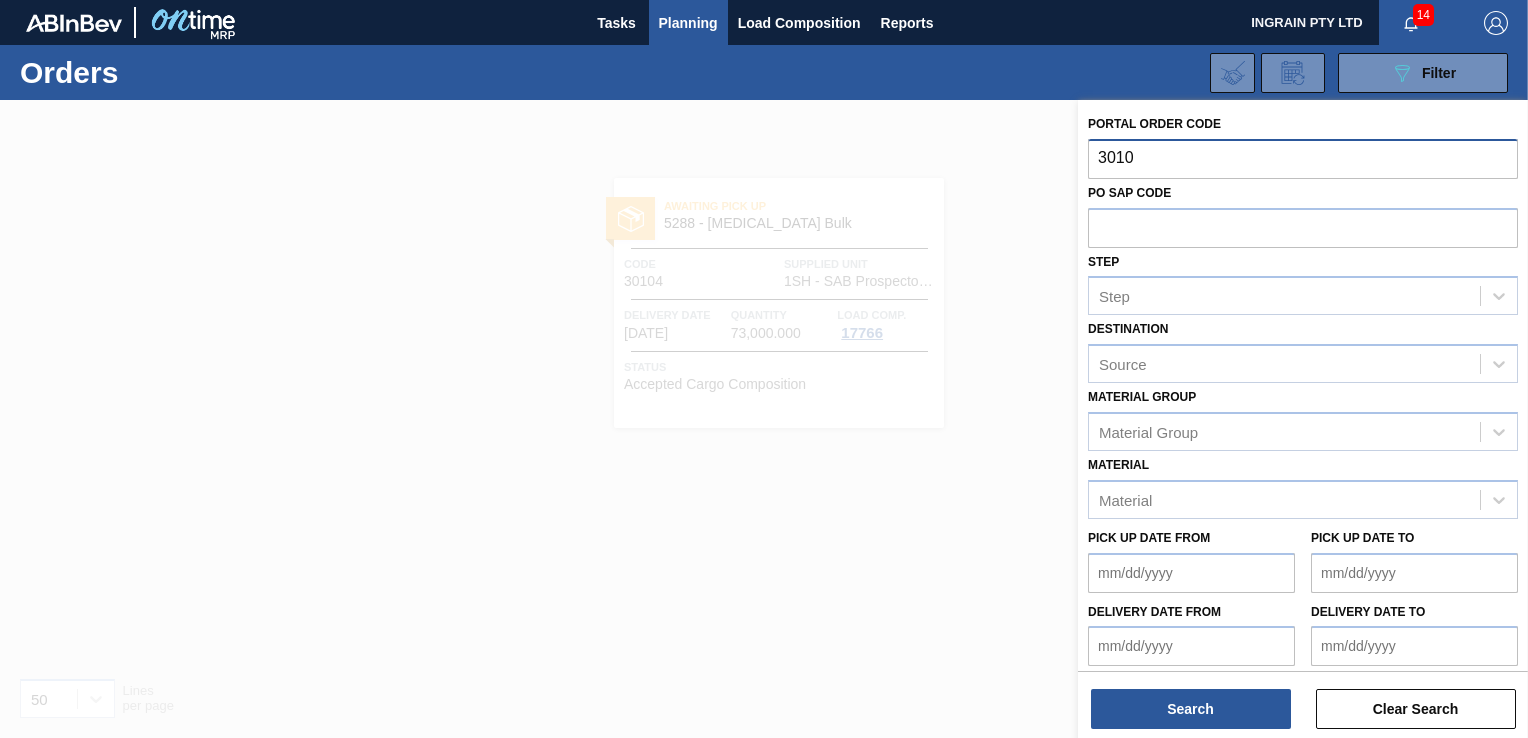 type on "30106" 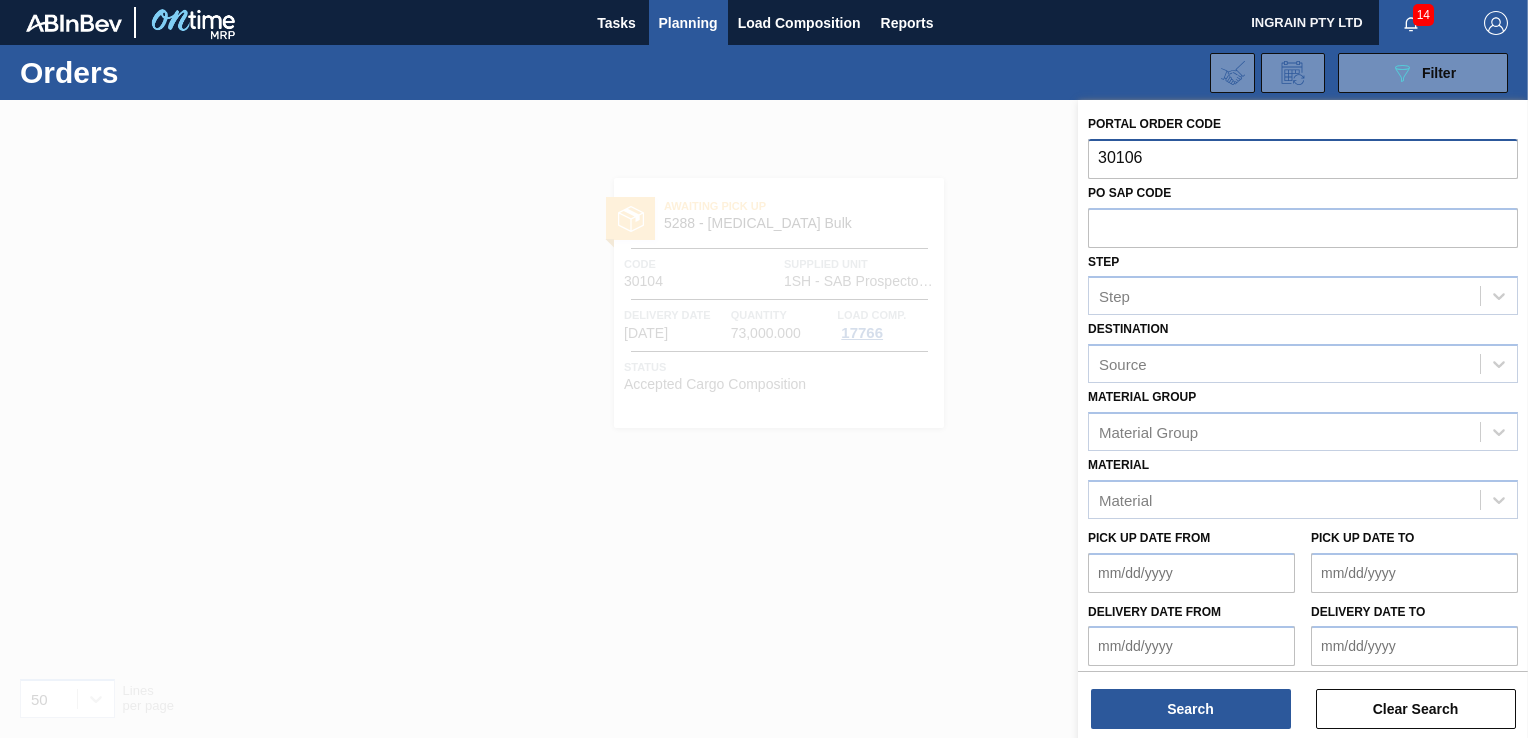 type 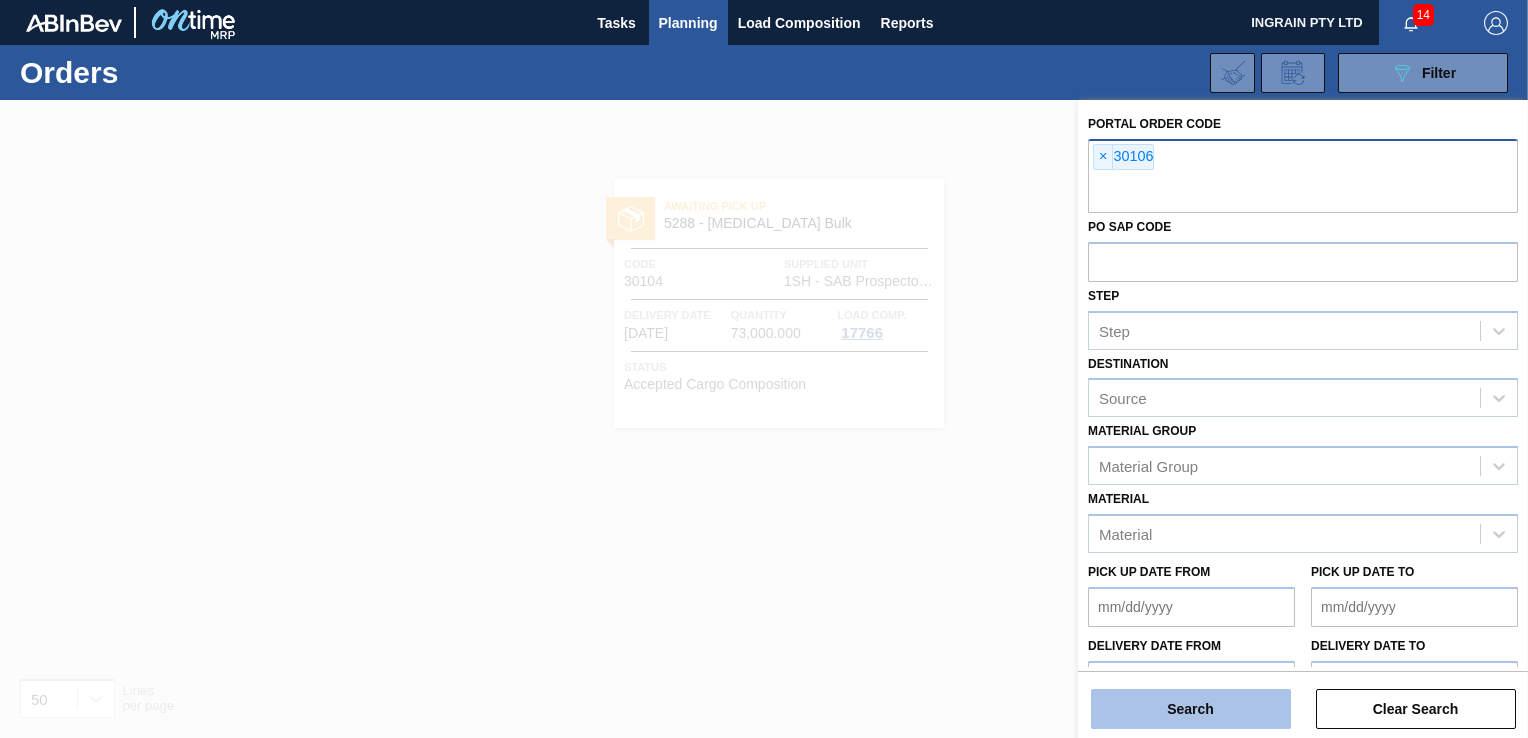 click on "Search" at bounding box center (1191, 709) 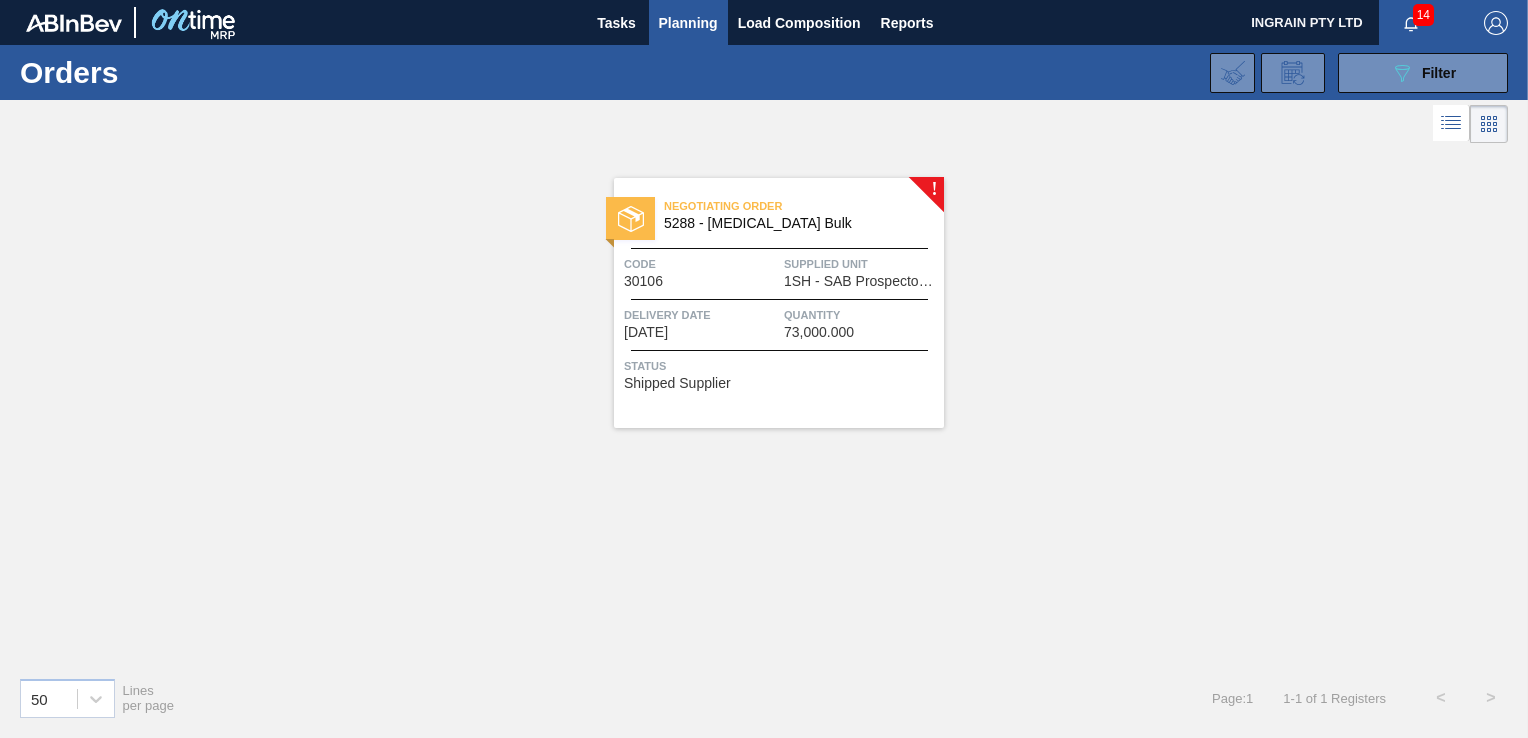click on "Negotiating Order 5288 - Dextrose Bulk Code 30106 Supplied Unit 1SH - SAB Prospecton Brewery Delivery Date 08/01/2025 Quantity 73,000.000 Status Shipped Supplier" at bounding box center [779, 303] 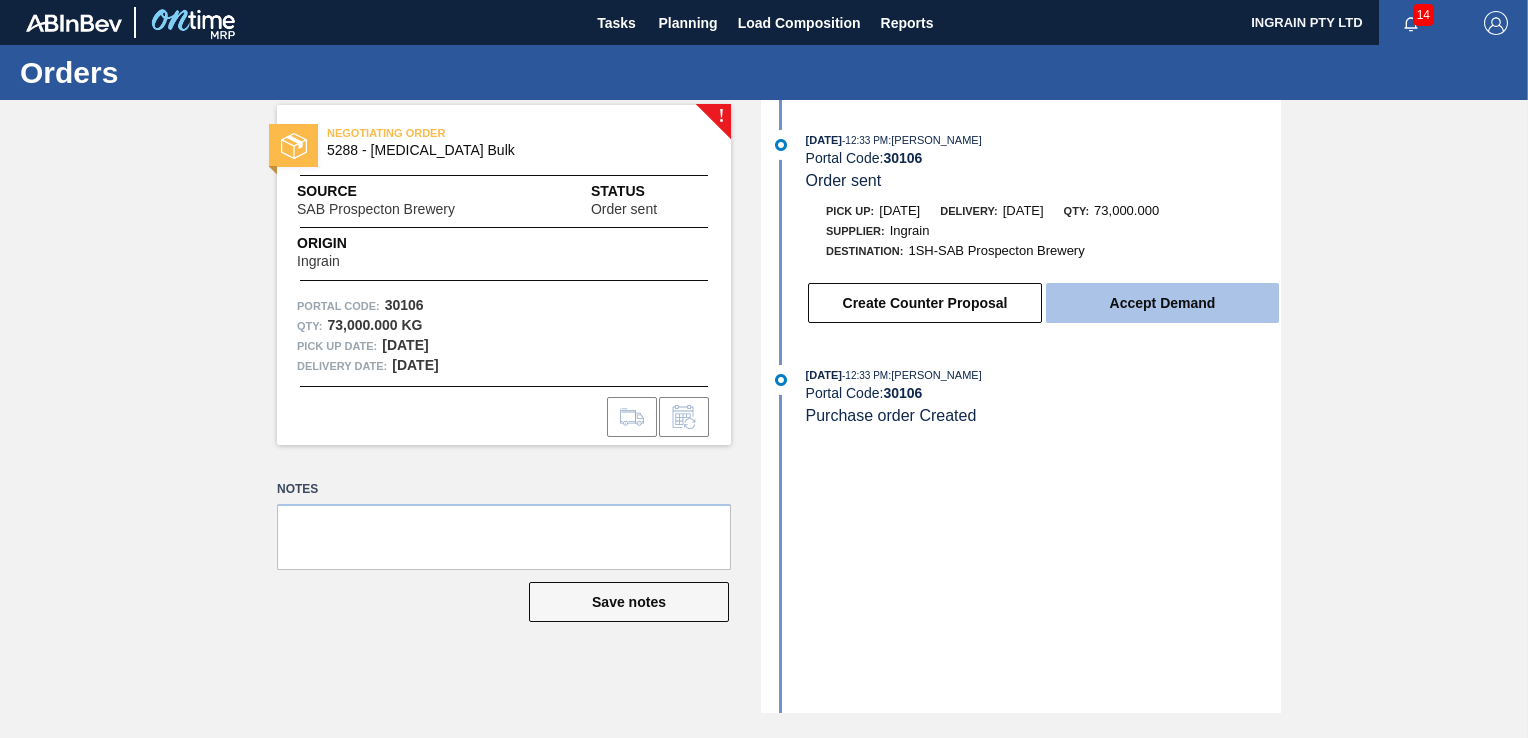 click on "Accept Demand" at bounding box center (1162, 303) 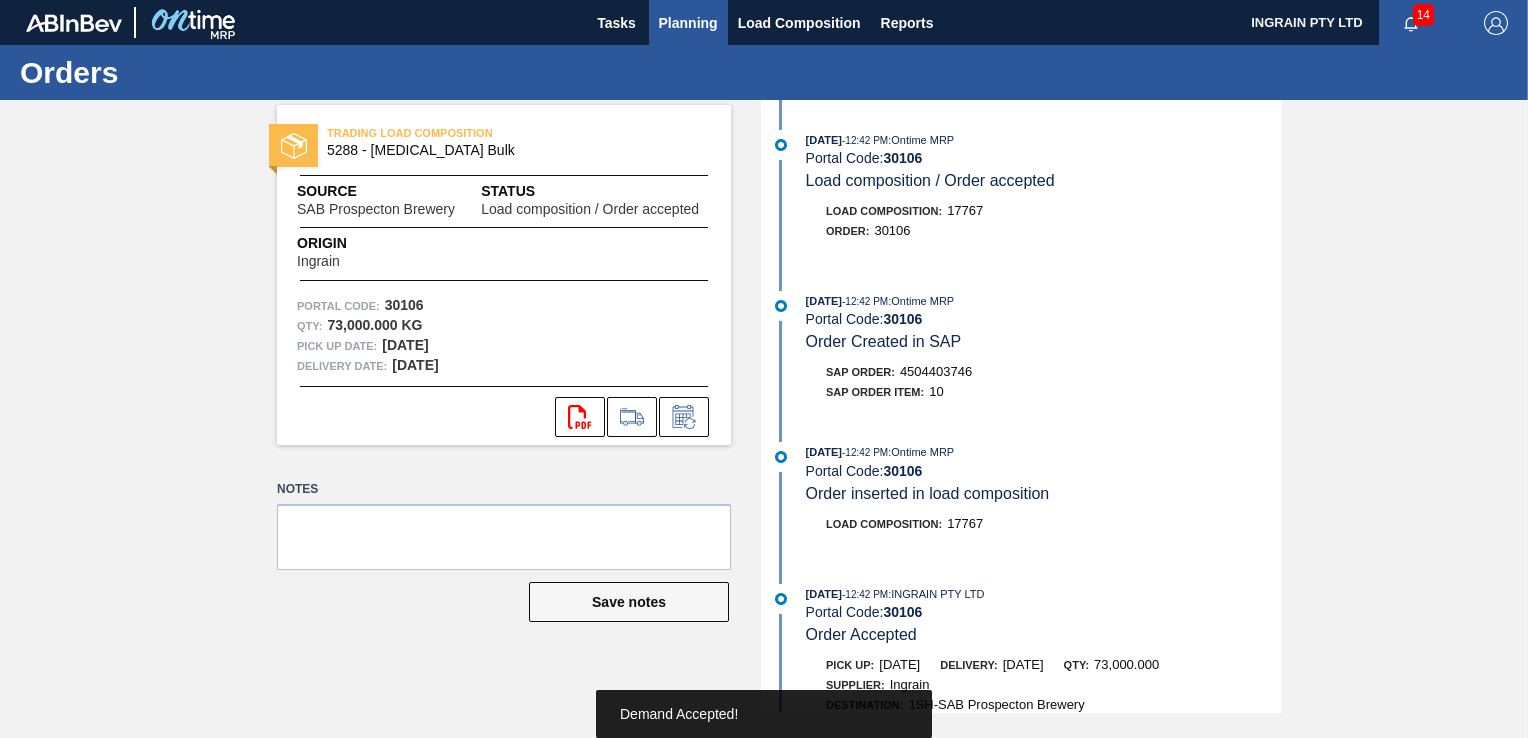 click on "Planning" at bounding box center (688, 23) 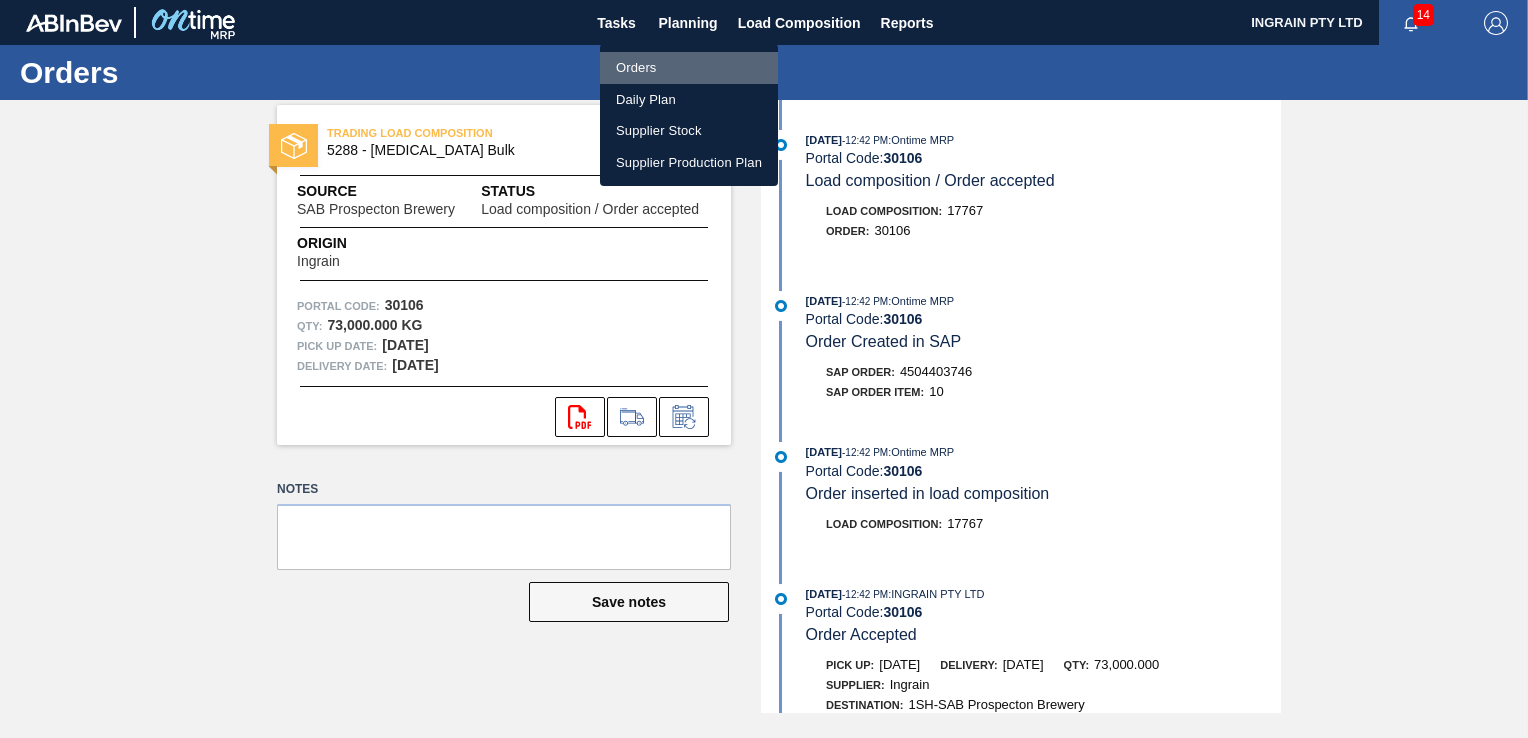 click on "Orders" at bounding box center (689, 68) 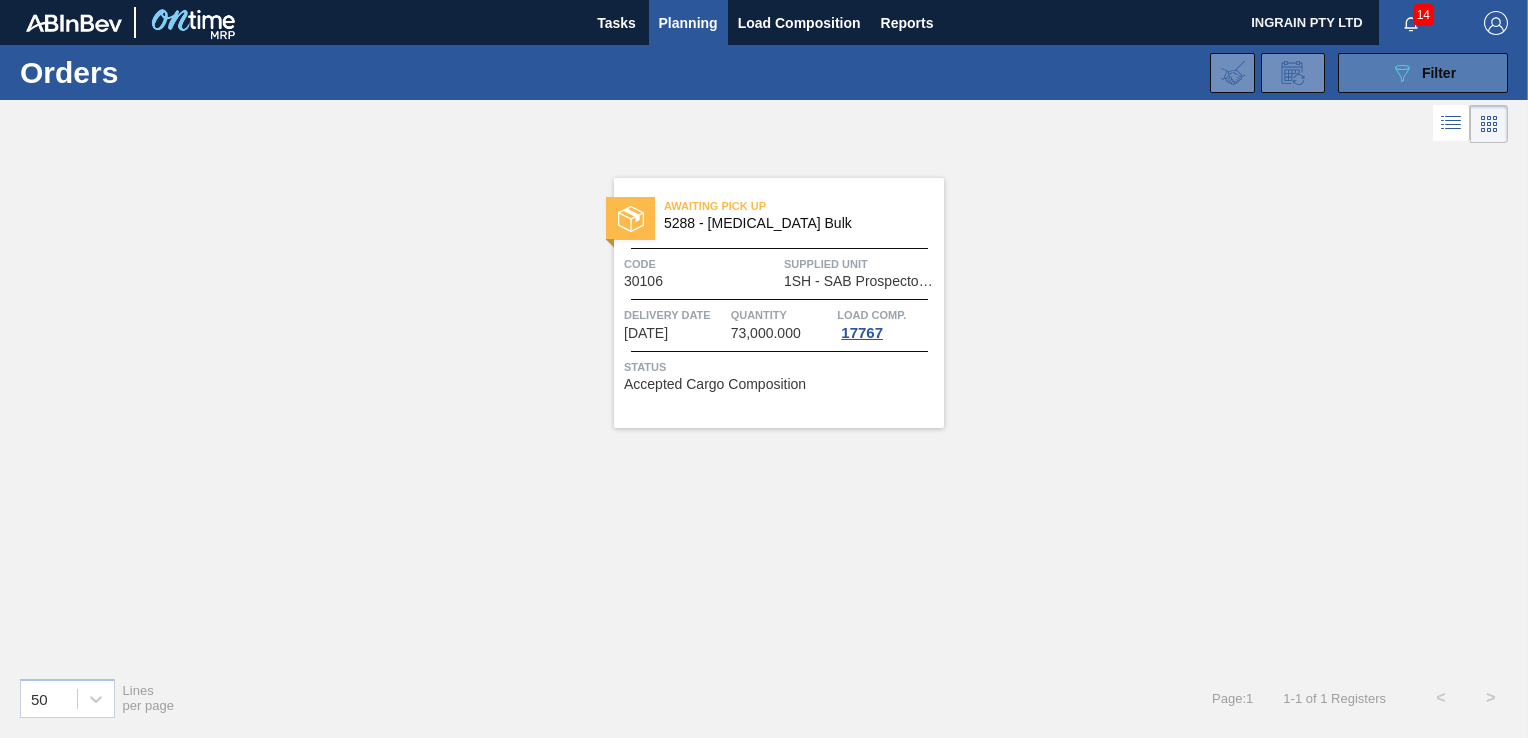 click on "089F7B8B-B2A5-4AFE-B5C0-19BA573D28AC Filter" at bounding box center [1423, 73] 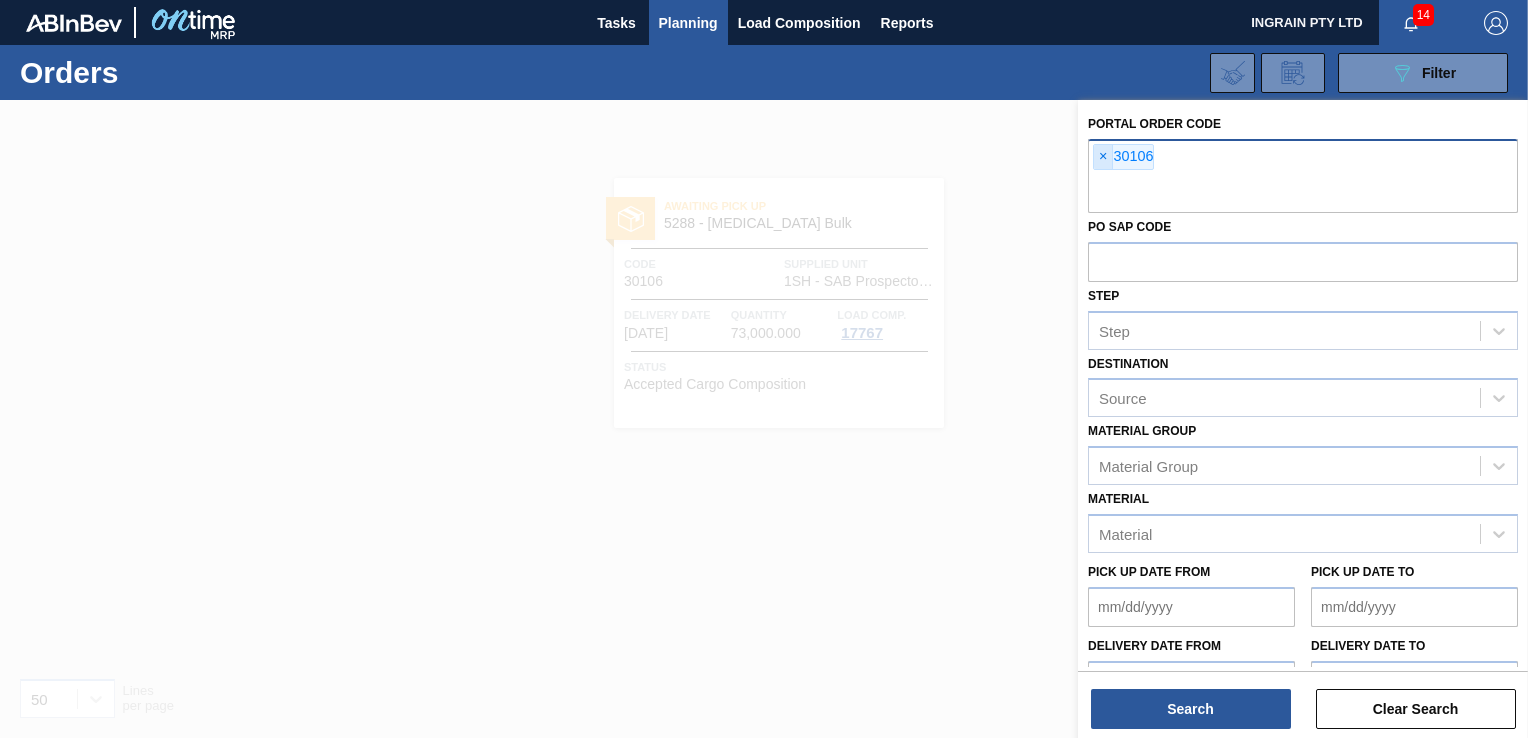 click on "×" at bounding box center (1103, 157) 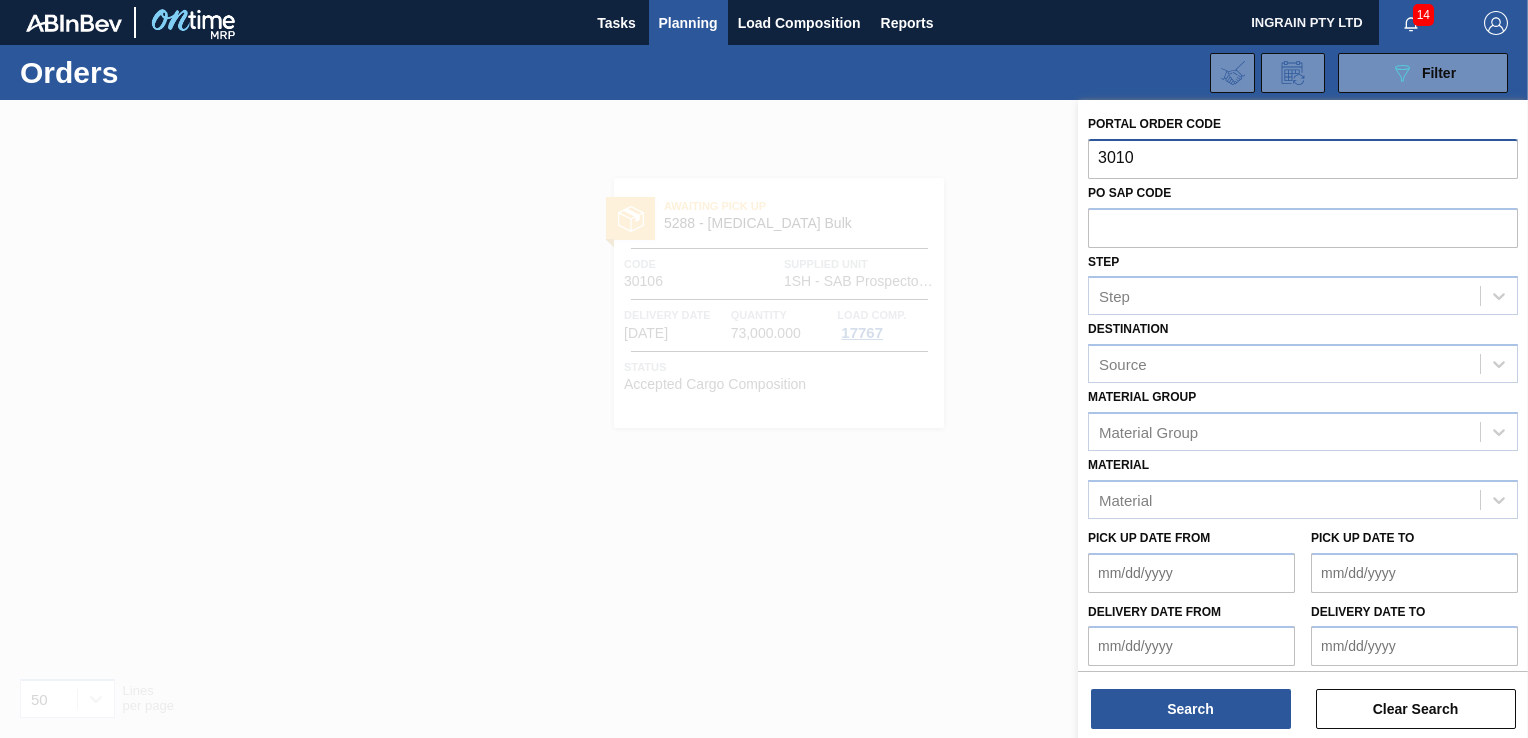 type on "30107" 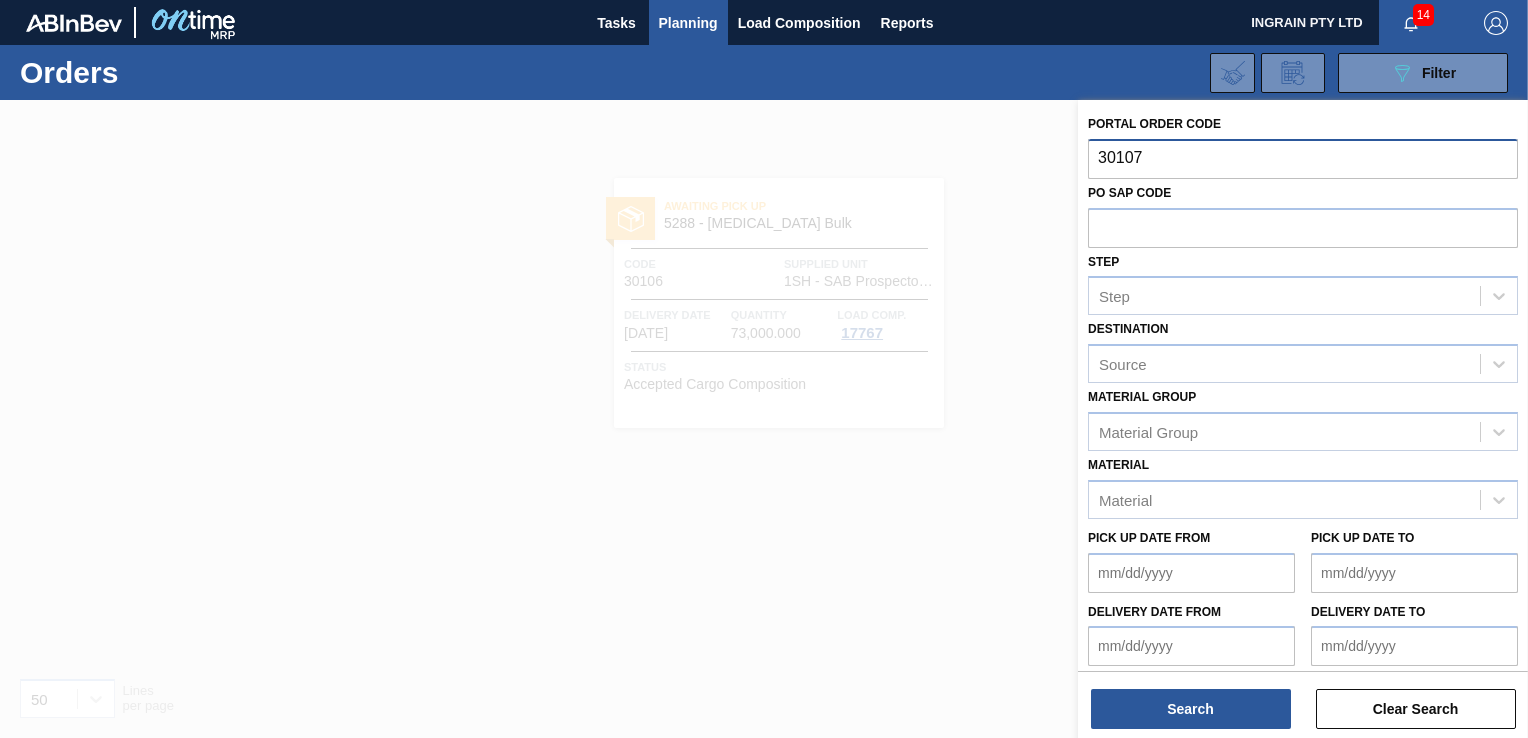 type 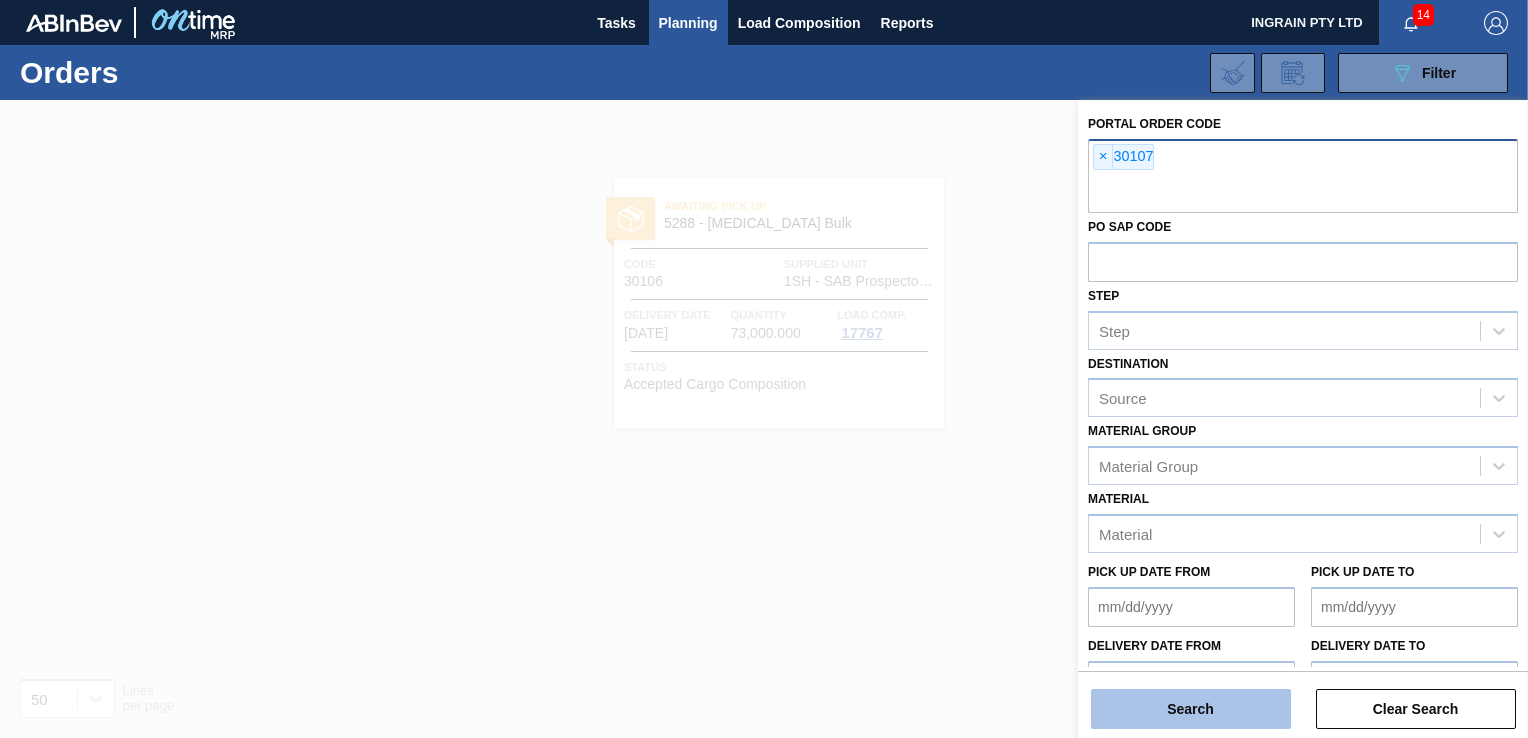 click on "Search" at bounding box center [1191, 709] 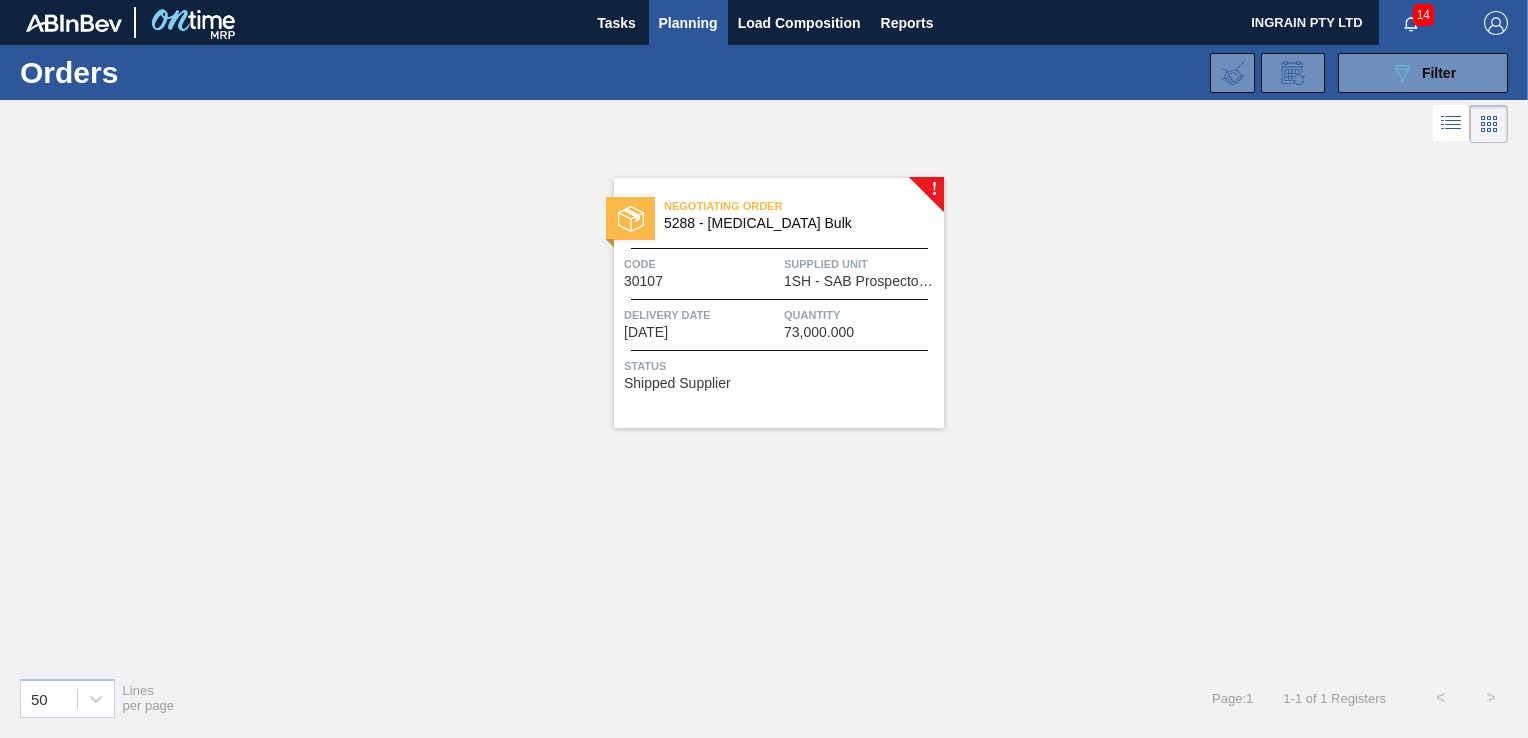 click on "Quantity" at bounding box center (861, 315) 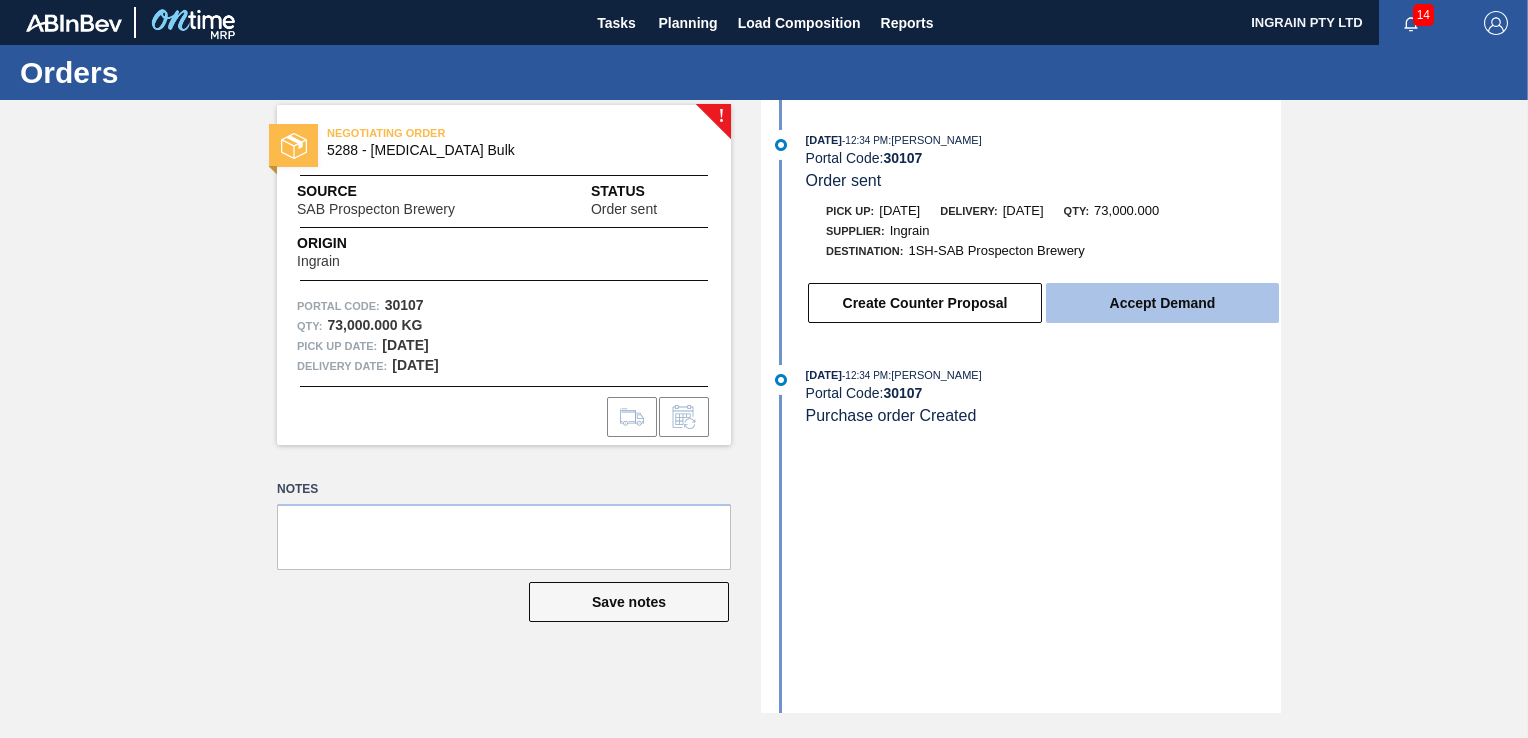 click on "Accept Demand" at bounding box center [1162, 303] 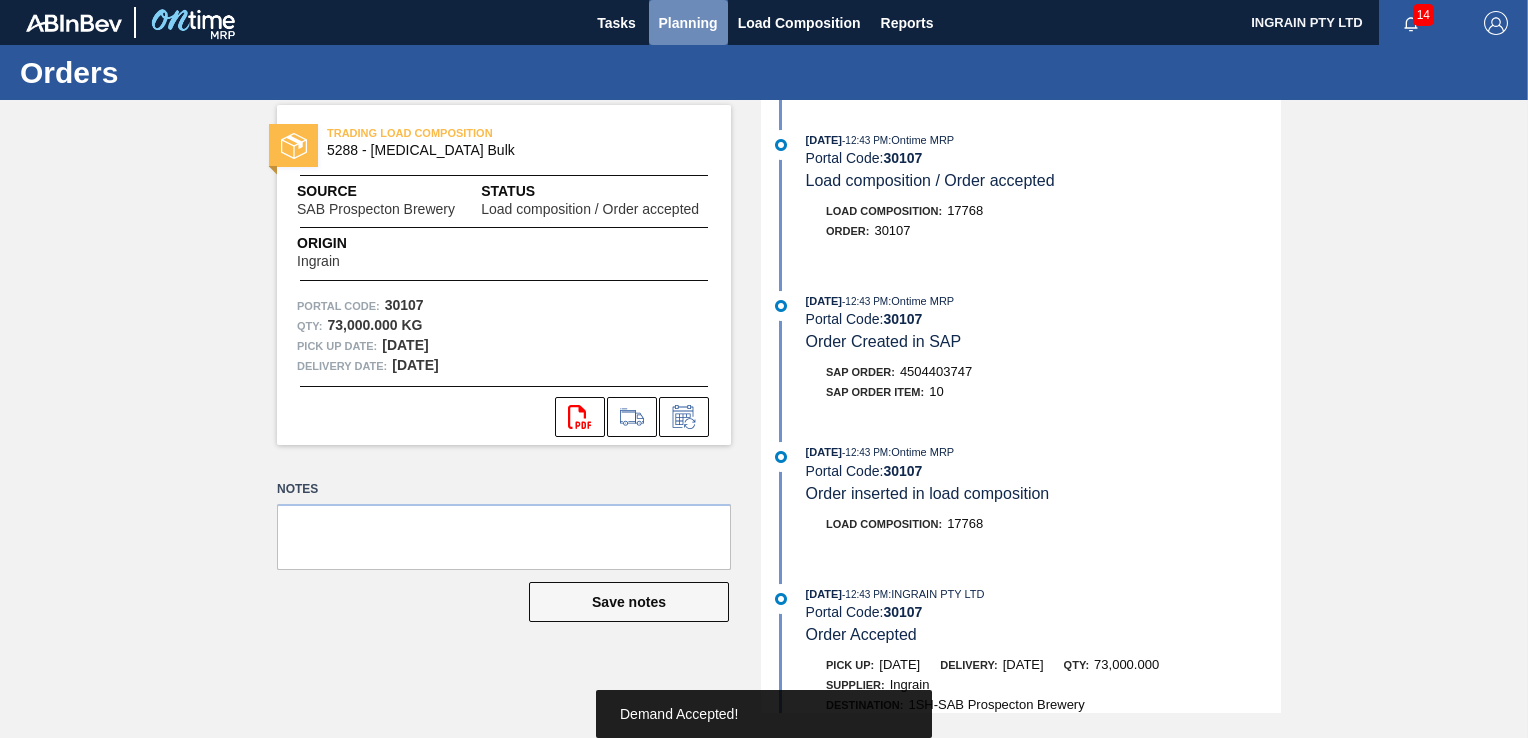 click on "Planning" at bounding box center [688, 23] 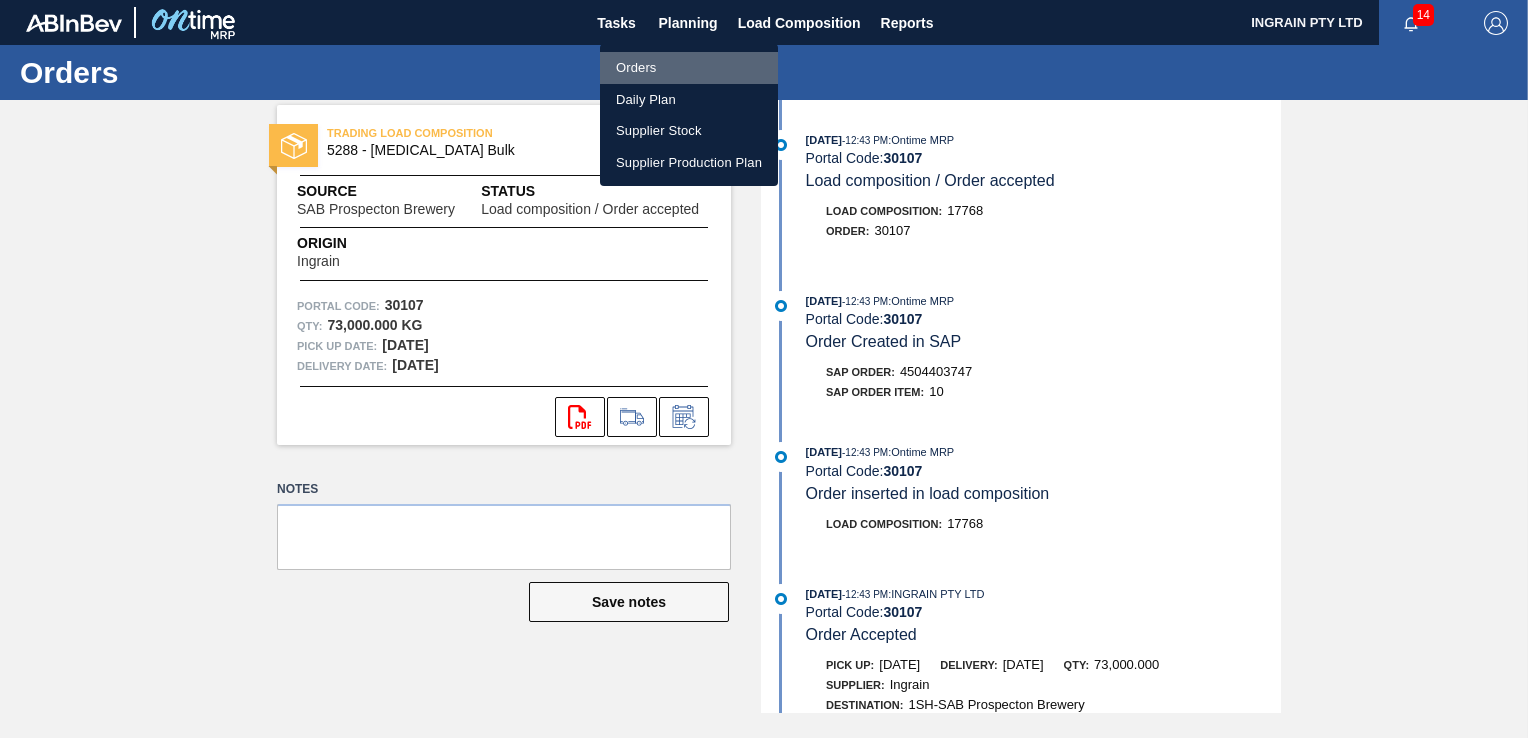 click on "Orders" at bounding box center (689, 68) 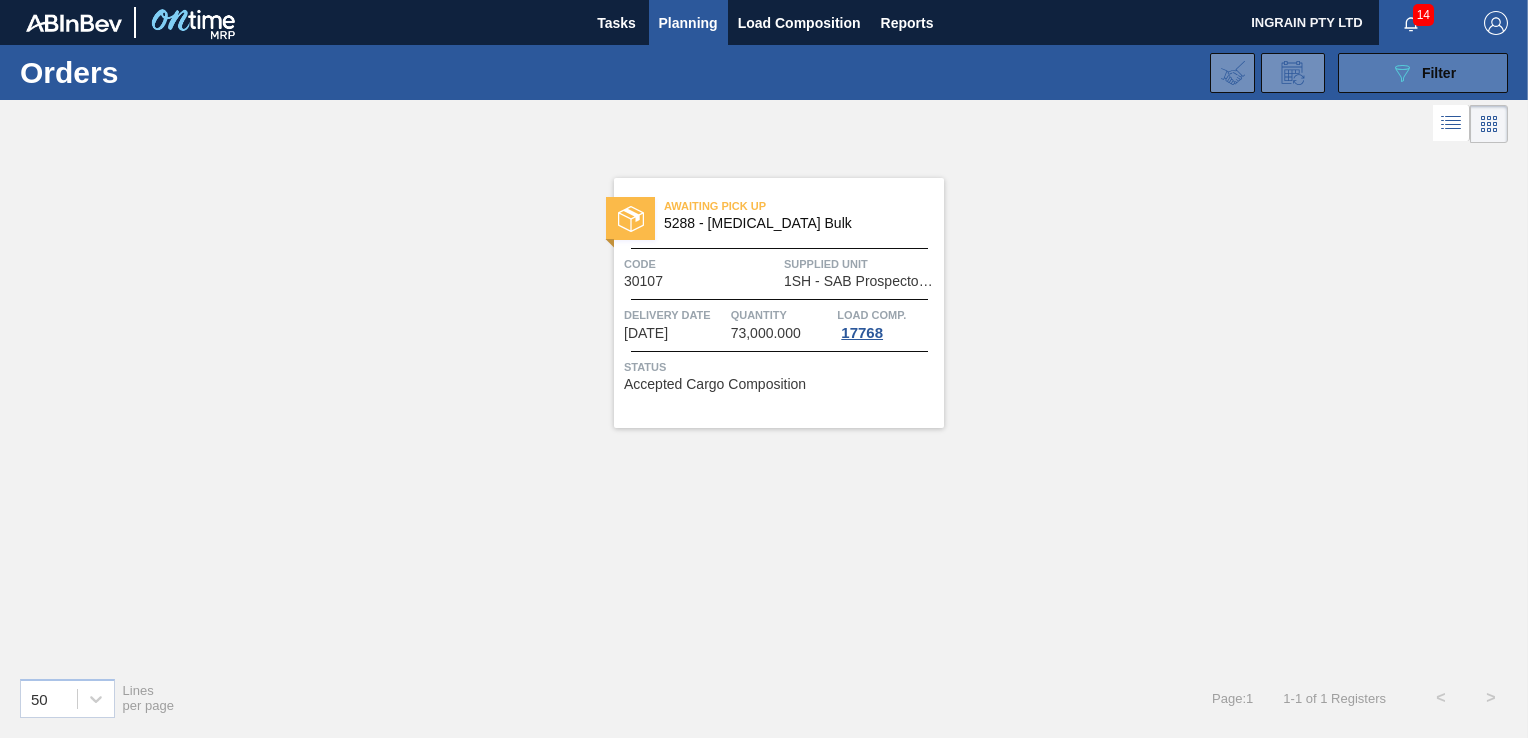 click on "089F7B8B-B2A5-4AFE-B5C0-19BA573D28AC Filter" at bounding box center [1423, 73] 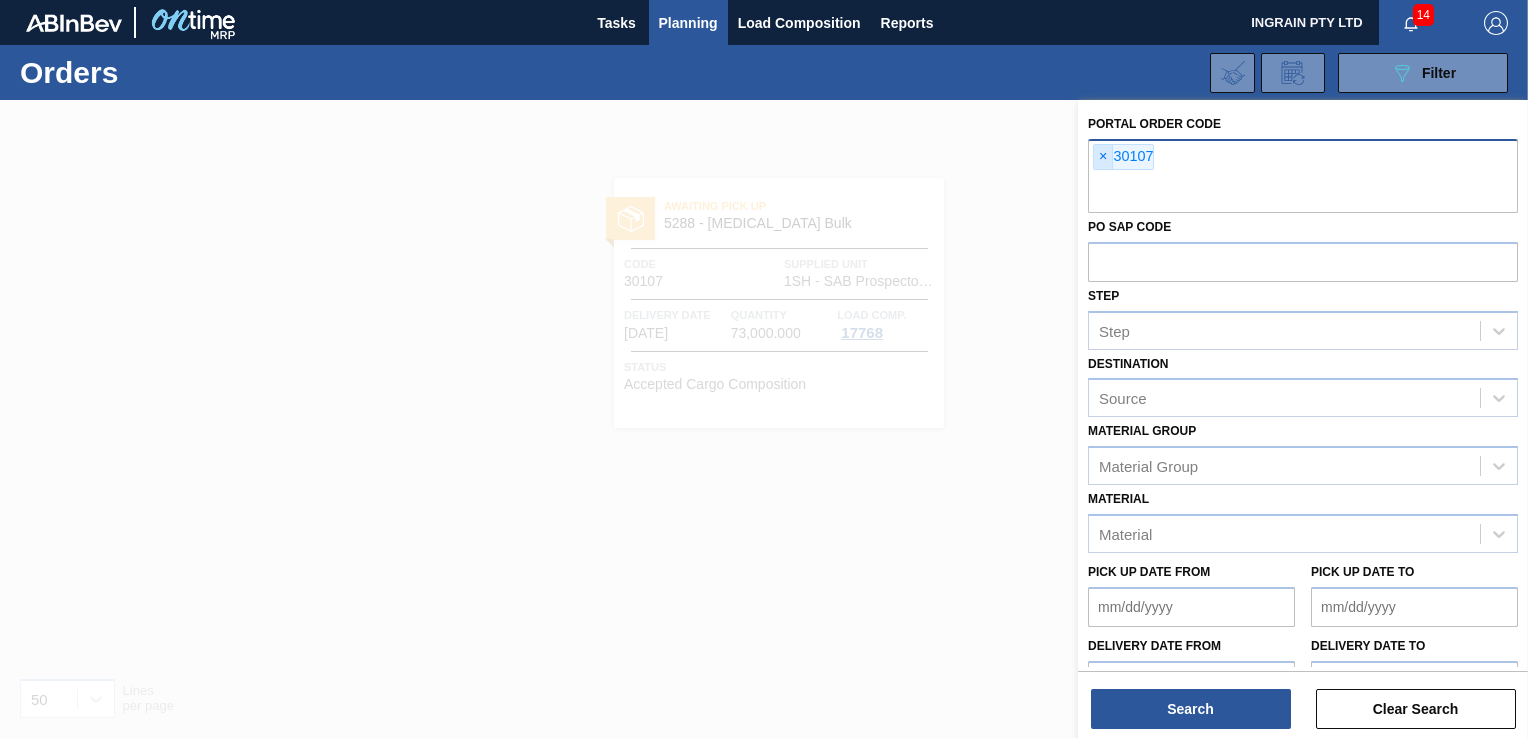 click on "×" at bounding box center [1103, 157] 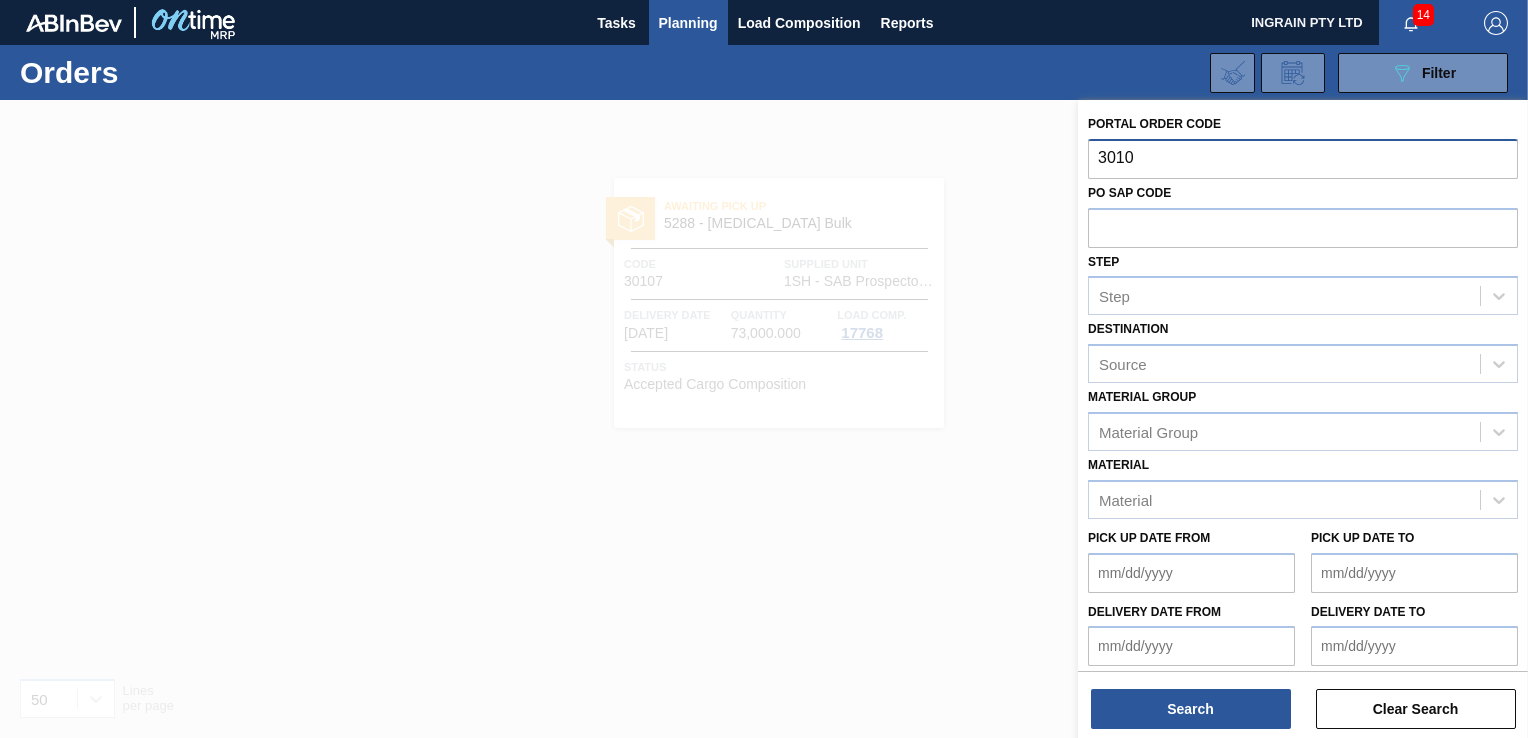 type on "30108" 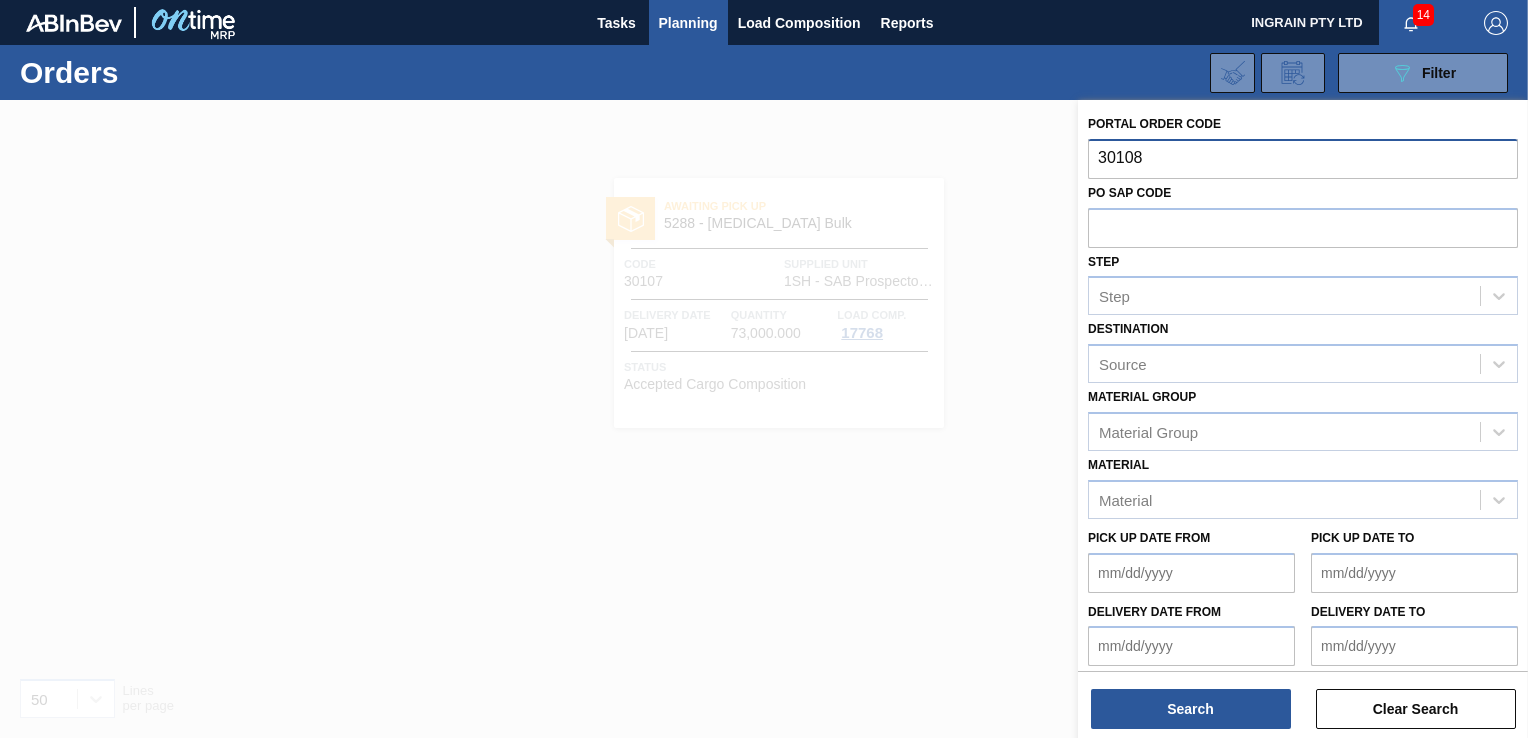 type 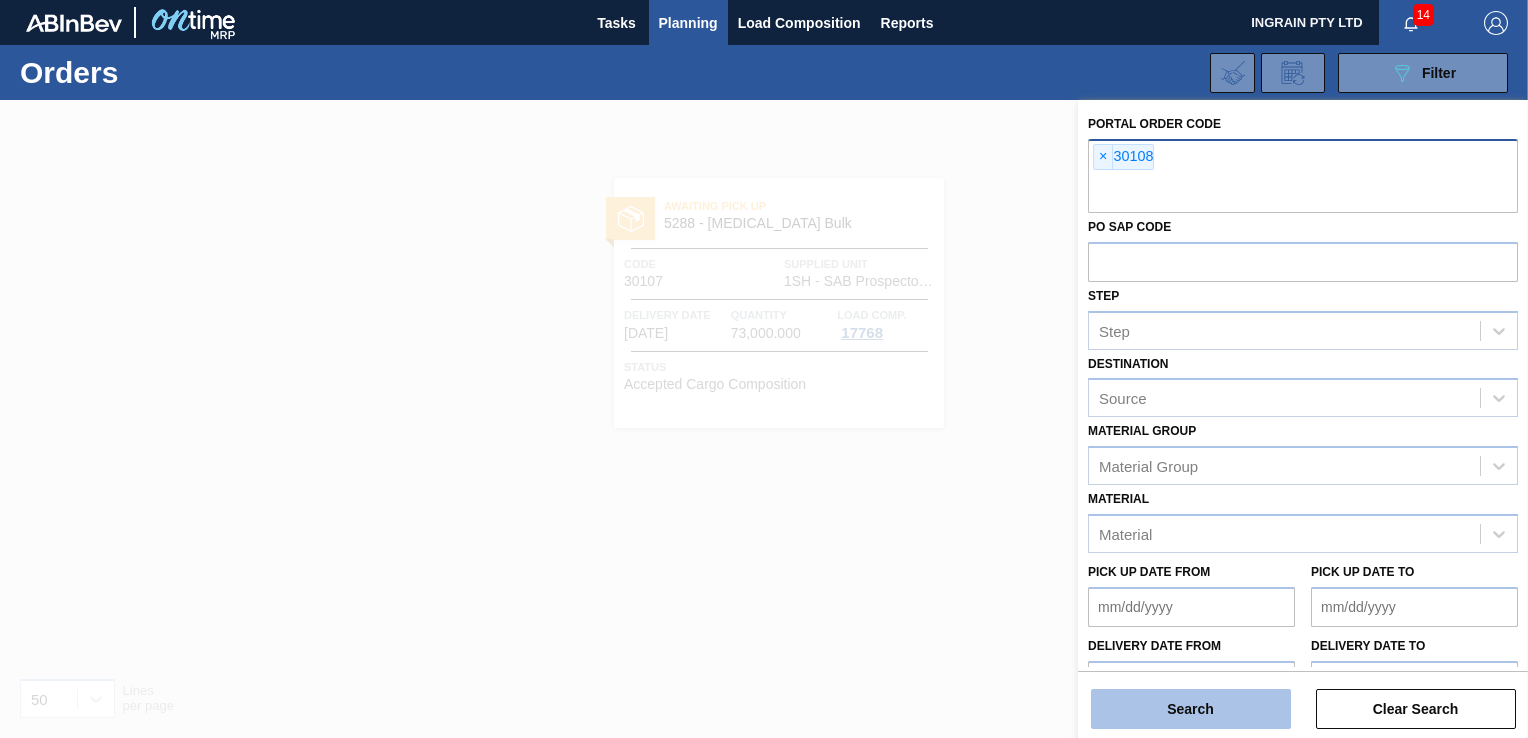 click on "Search" at bounding box center [1191, 709] 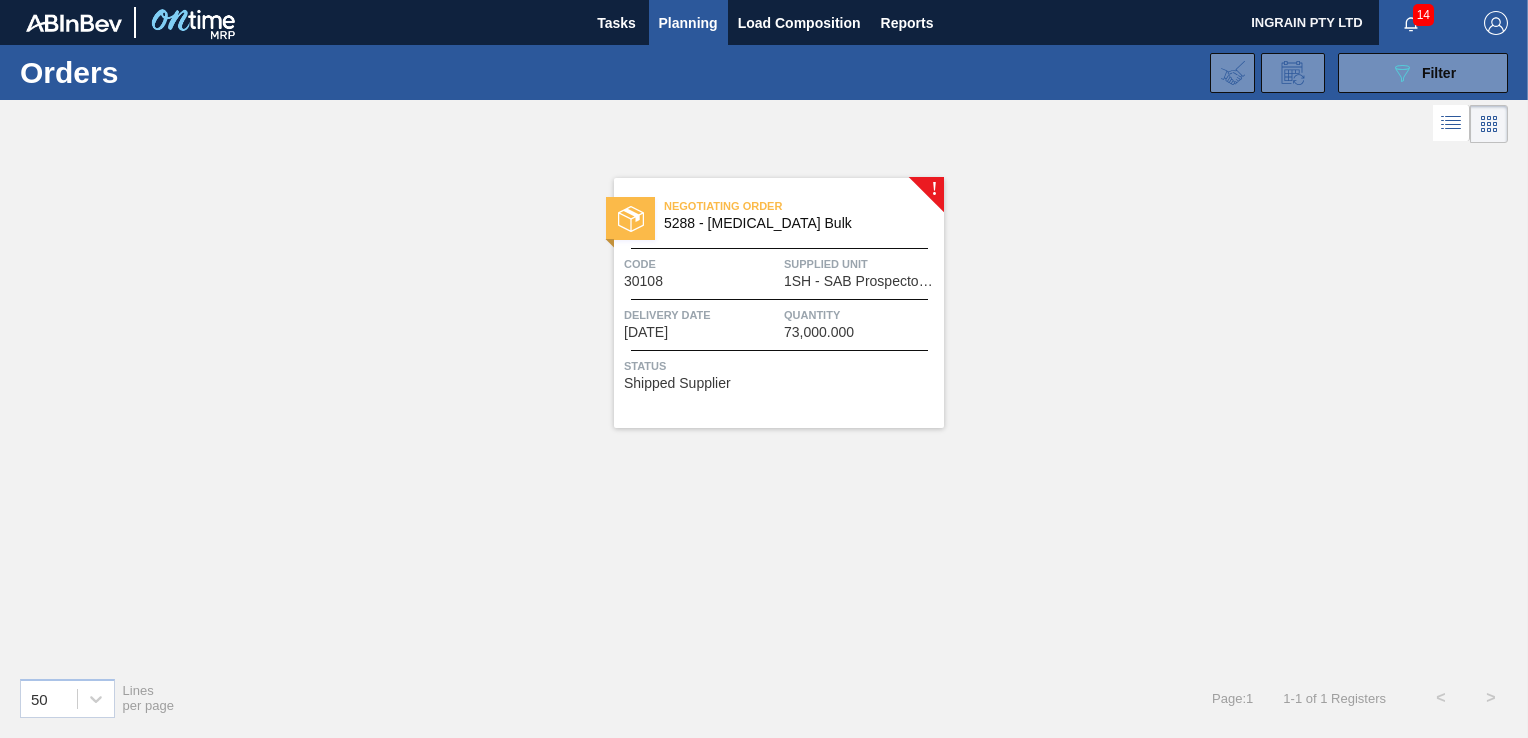click on "1SH - SAB Prospecton Brewery" at bounding box center (861, 281) 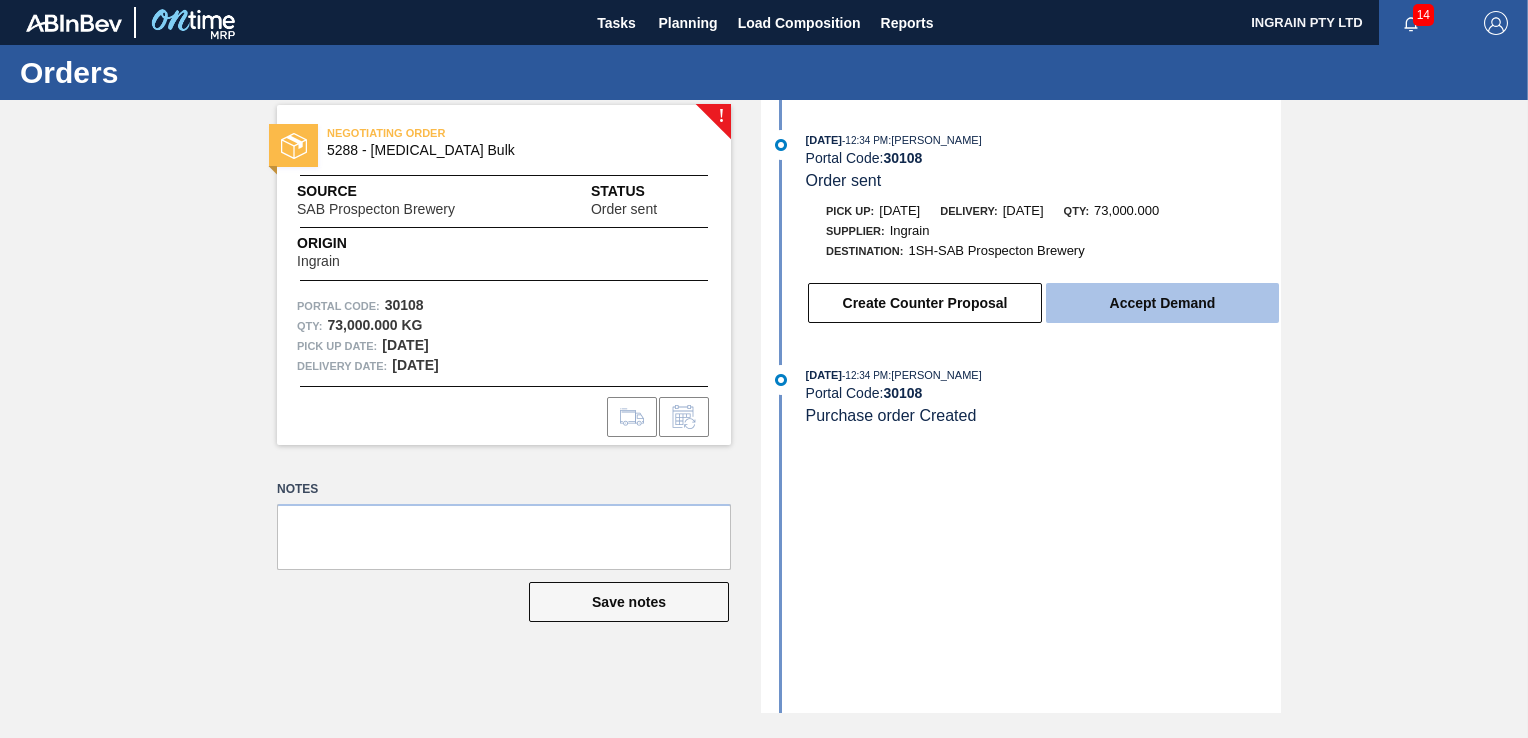 click on "Accept Demand" at bounding box center (1162, 303) 